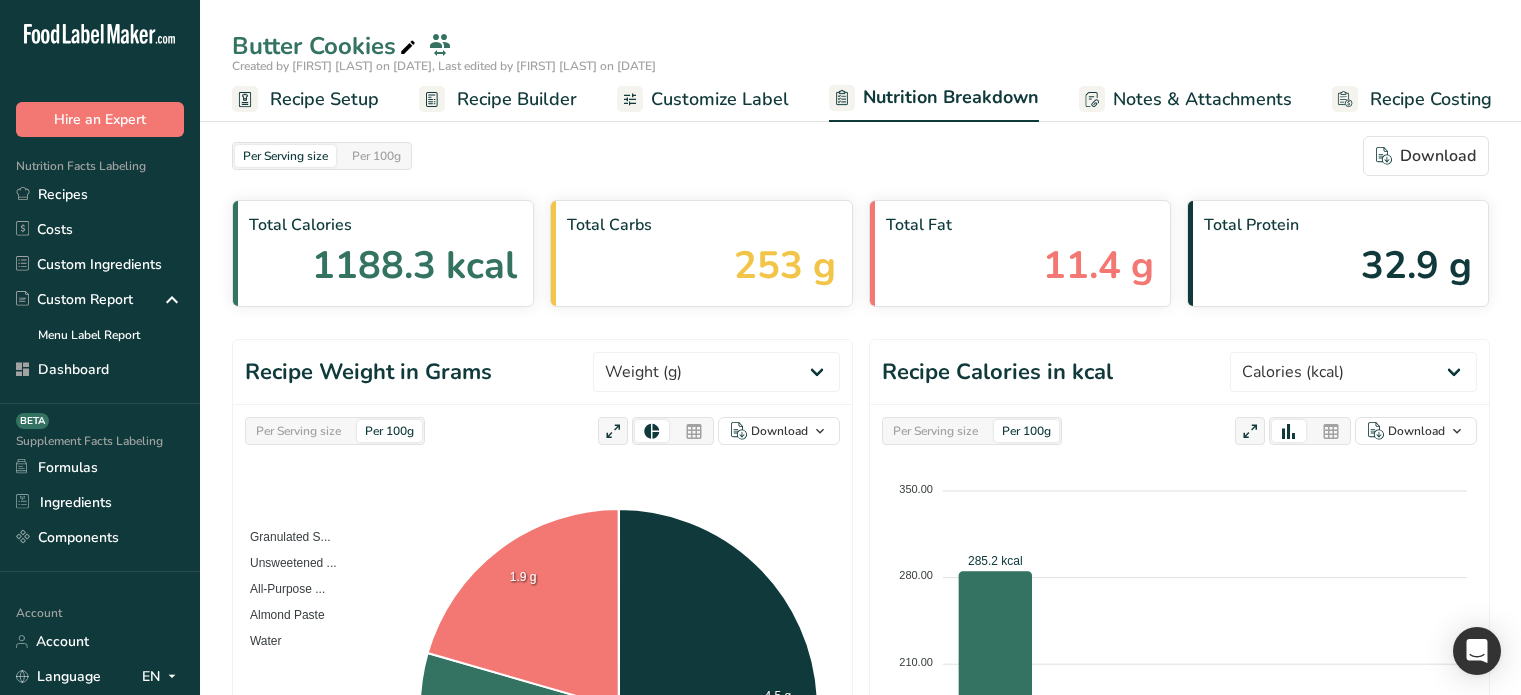 select on "Calories" 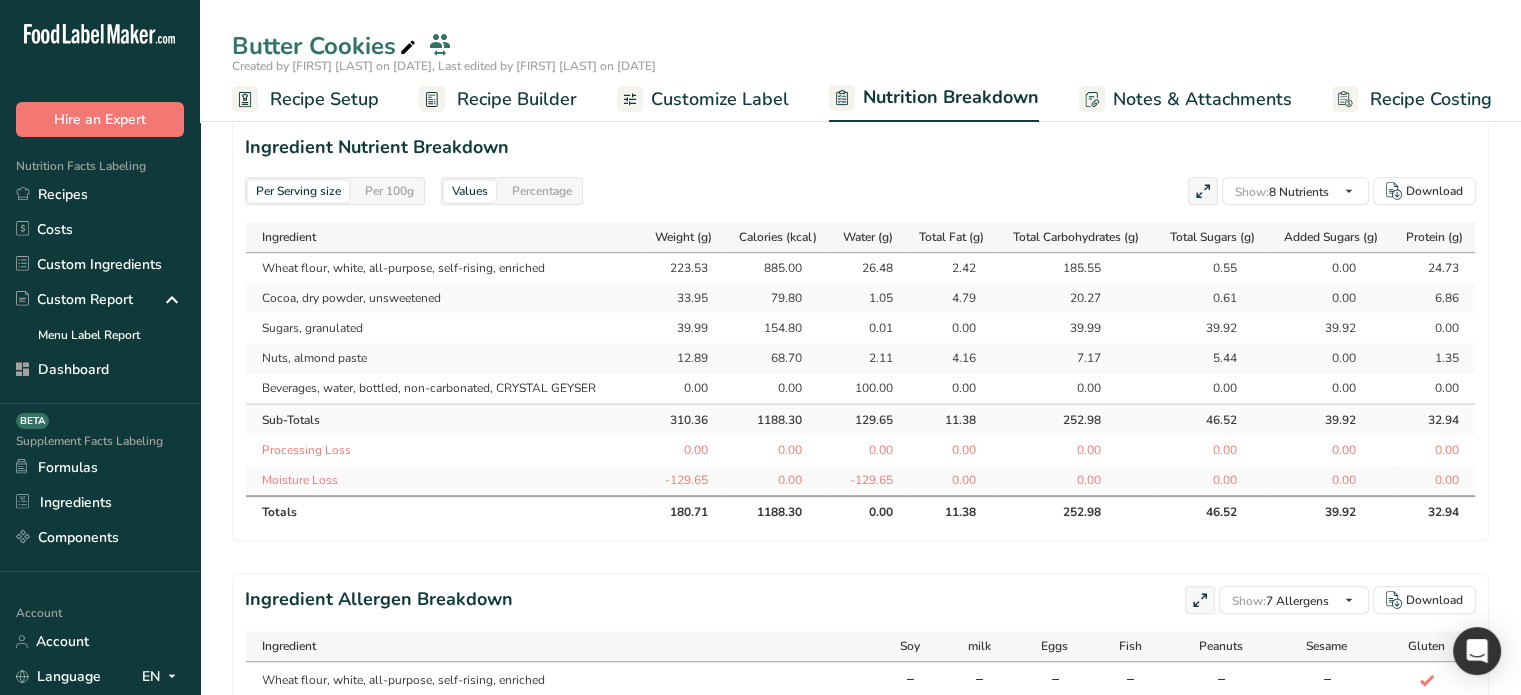 scroll, scrollTop: 0, scrollLeft: 0, axis: both 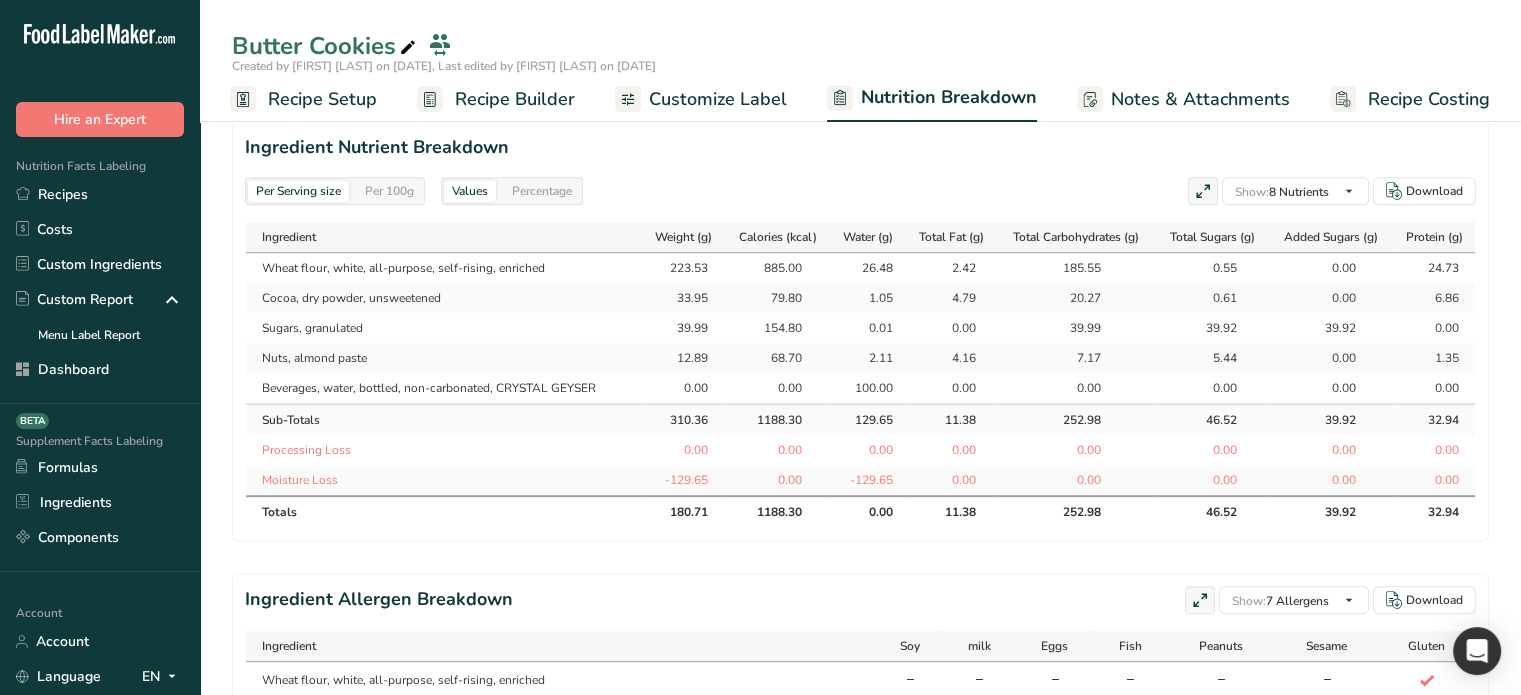 click on "Recipe Builder" at bounding box center [515, 99] 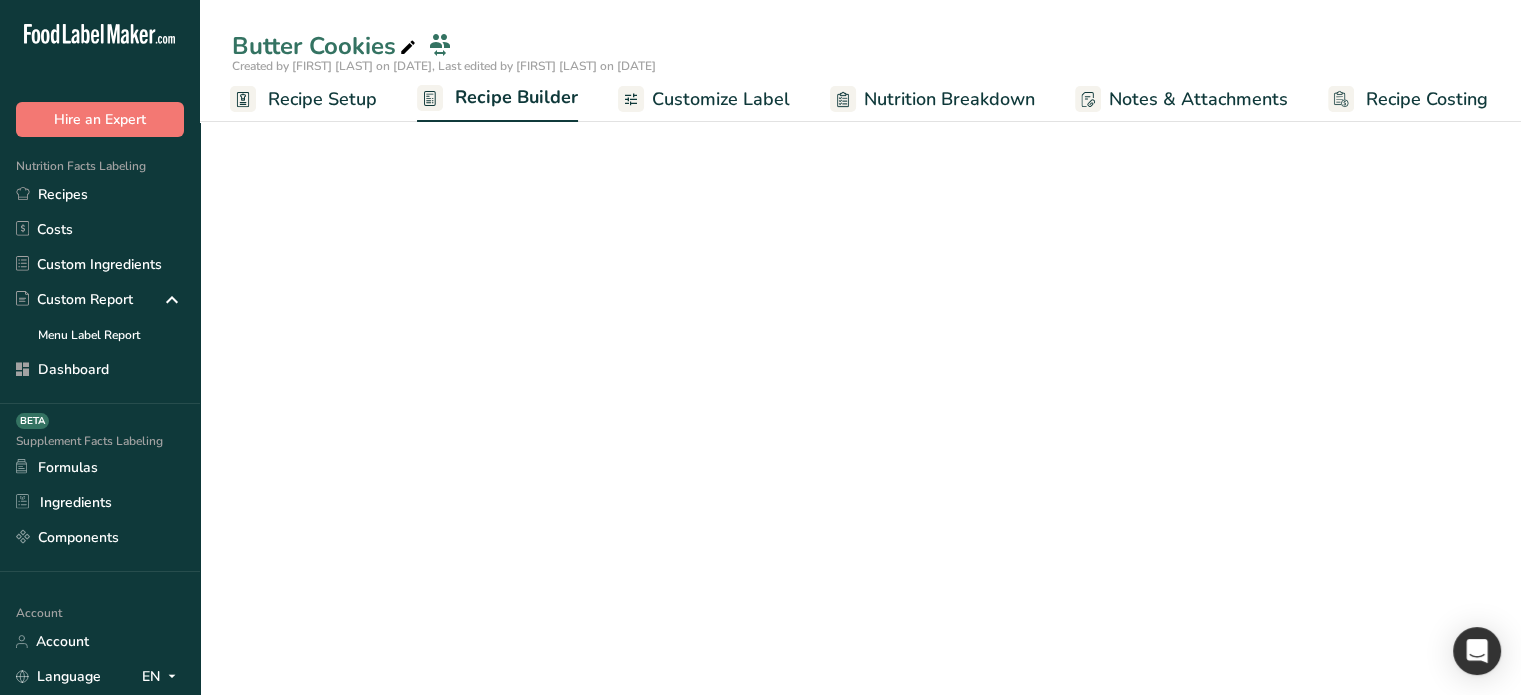 scroll, scrollTop: 402, scrollLeft: 0, axis: vertical 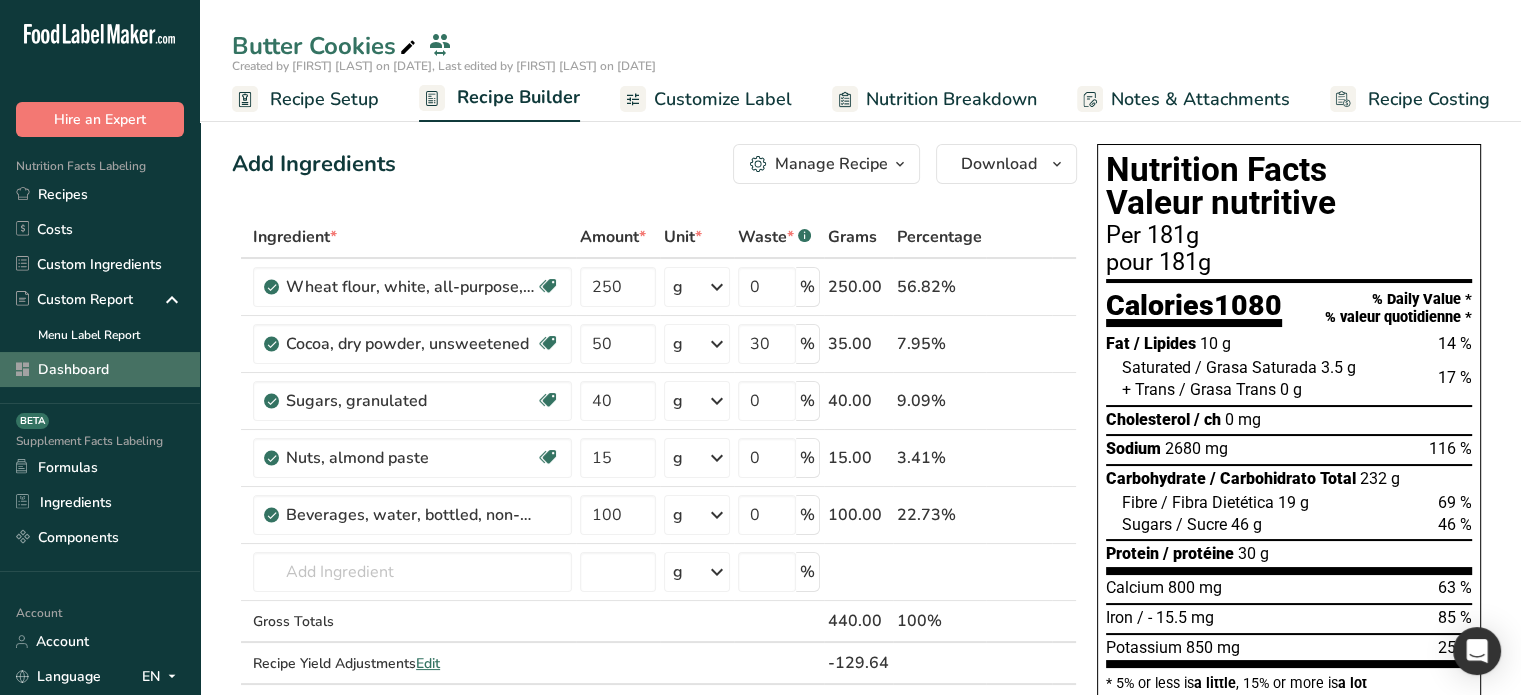 click on "Dashboard" at bounding box center (100, 369) 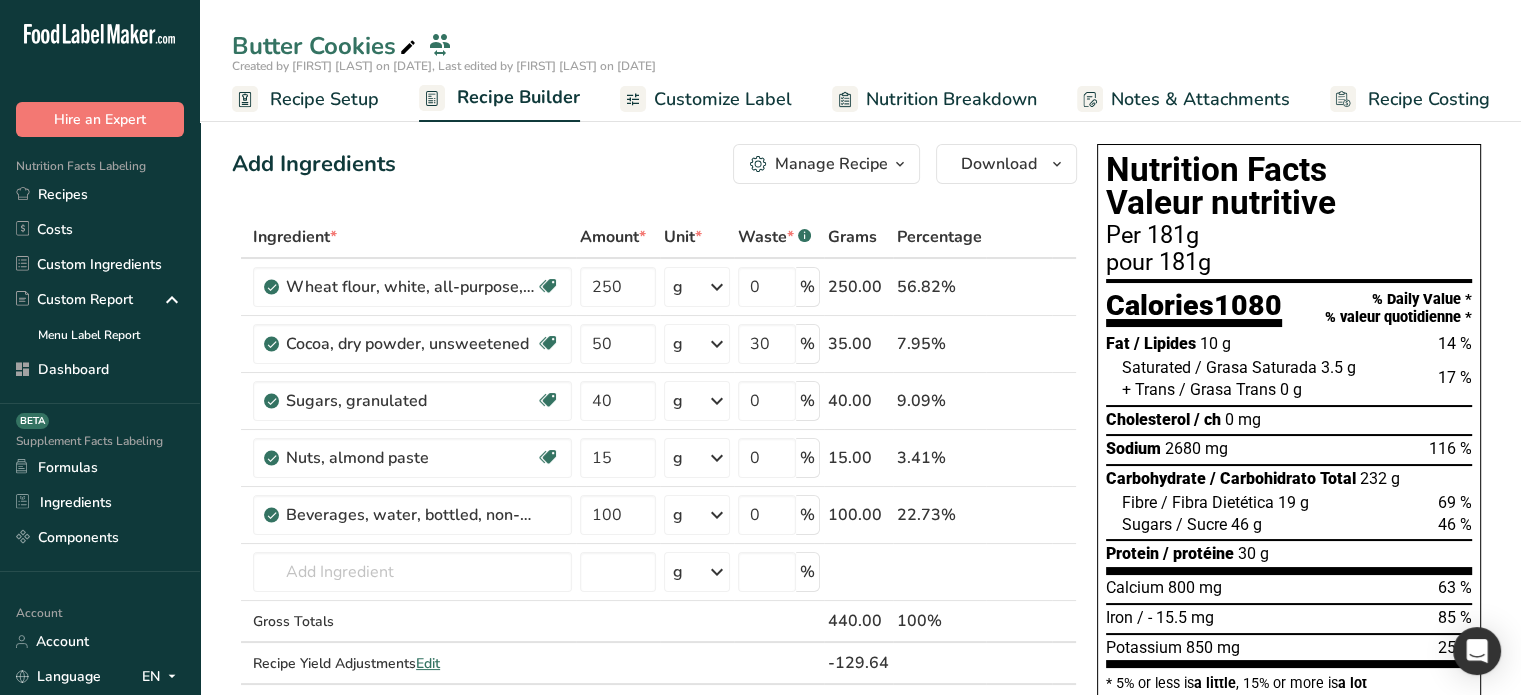 drag, startPoint x: 894, startPoint y: 107, endPoint x: 903, endPoint y: 169, distance: 62.649822 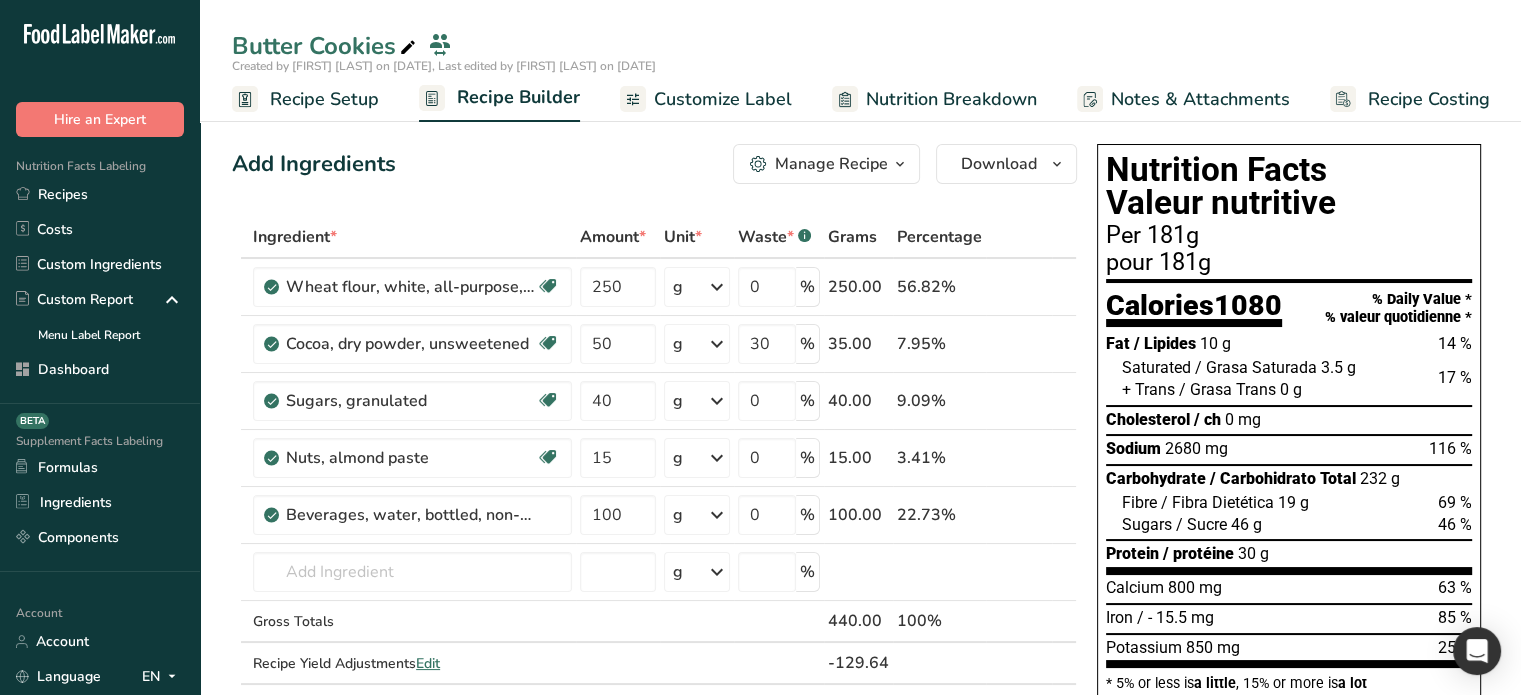 click on "Nutrition Breakdown" at bounding box center [951, 99] 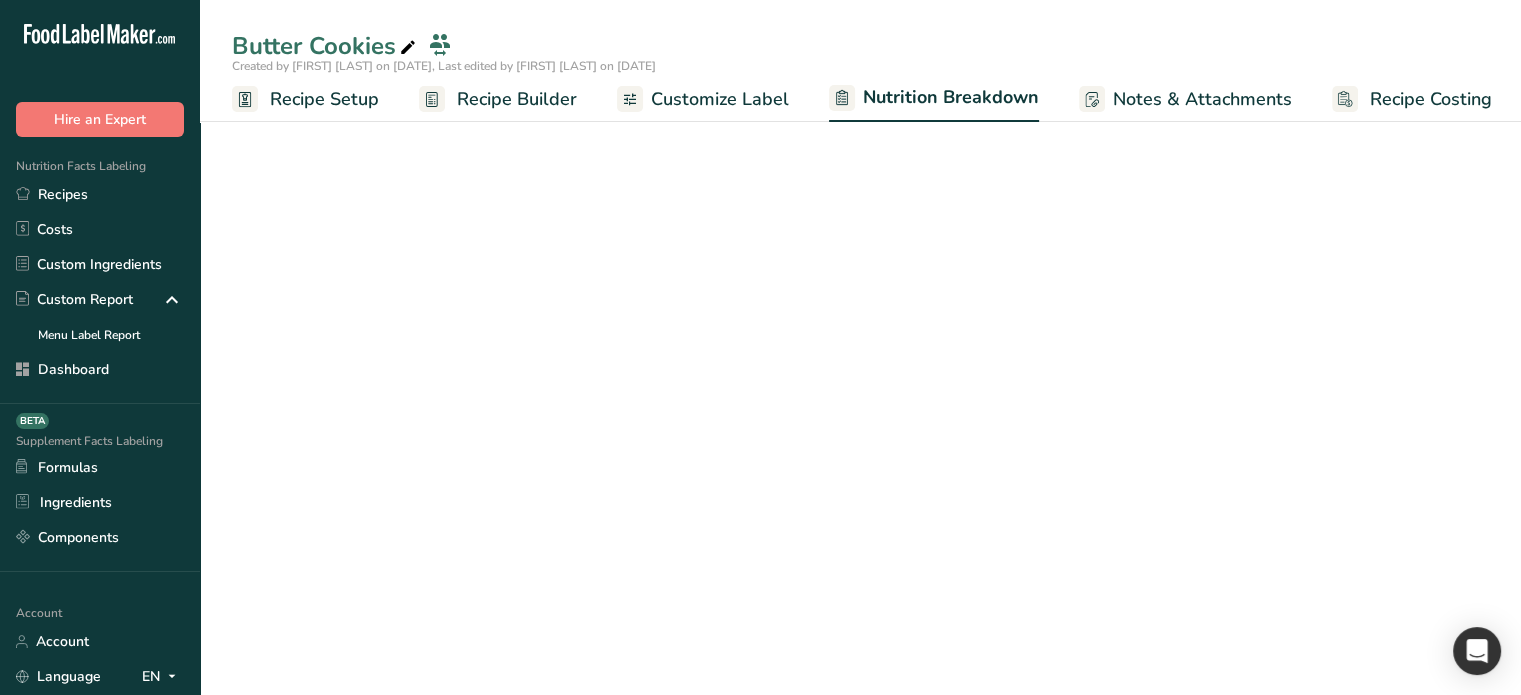 scroll, scrollTop: 0, scrollLeft: 2, axis: horizontal 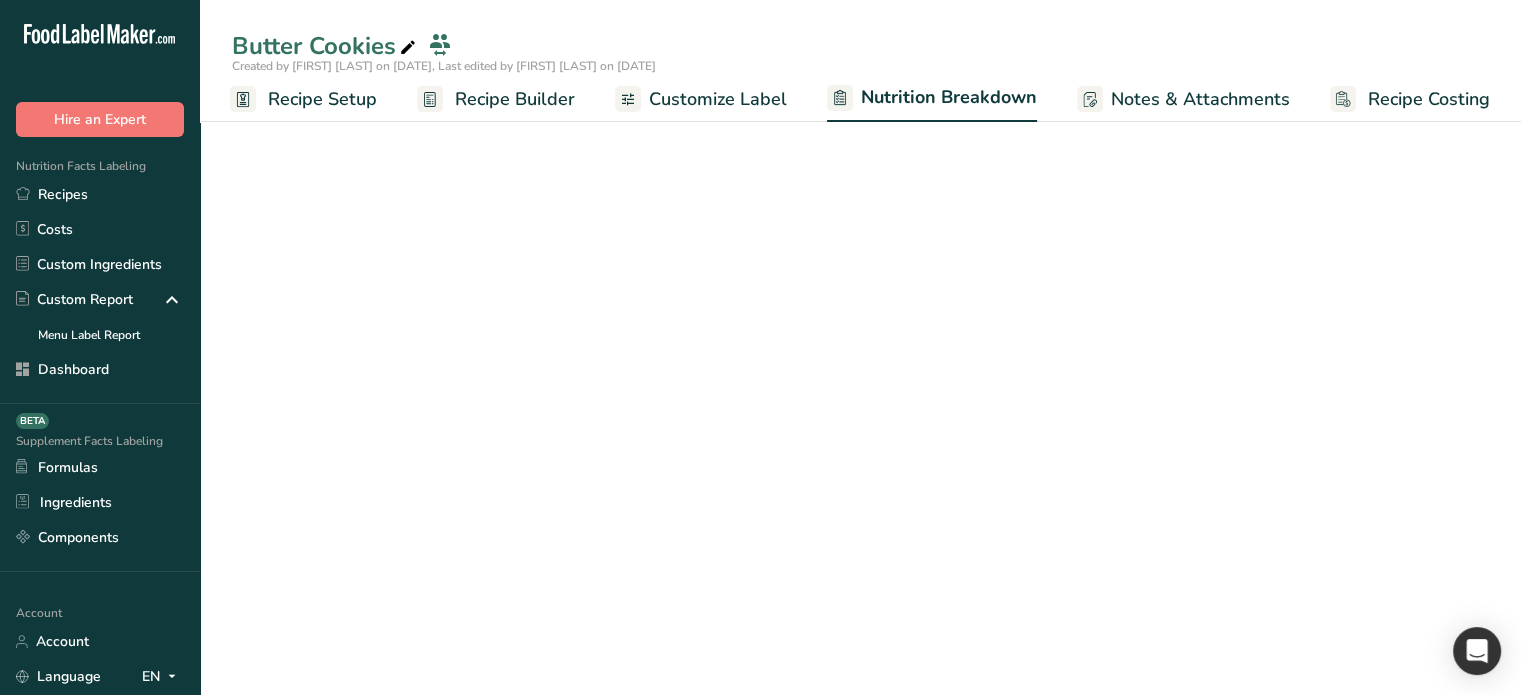 select on "Calories" 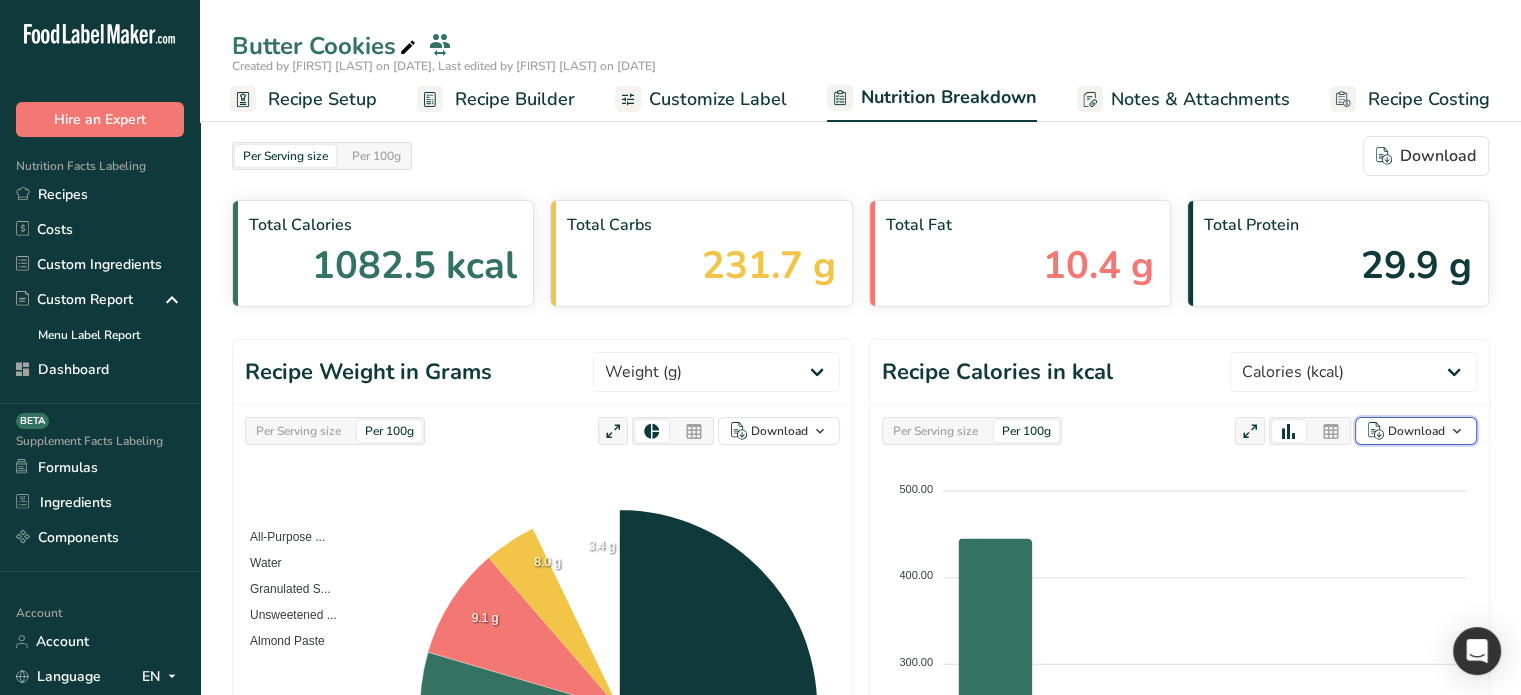 click at bounding box center [1457, 431] 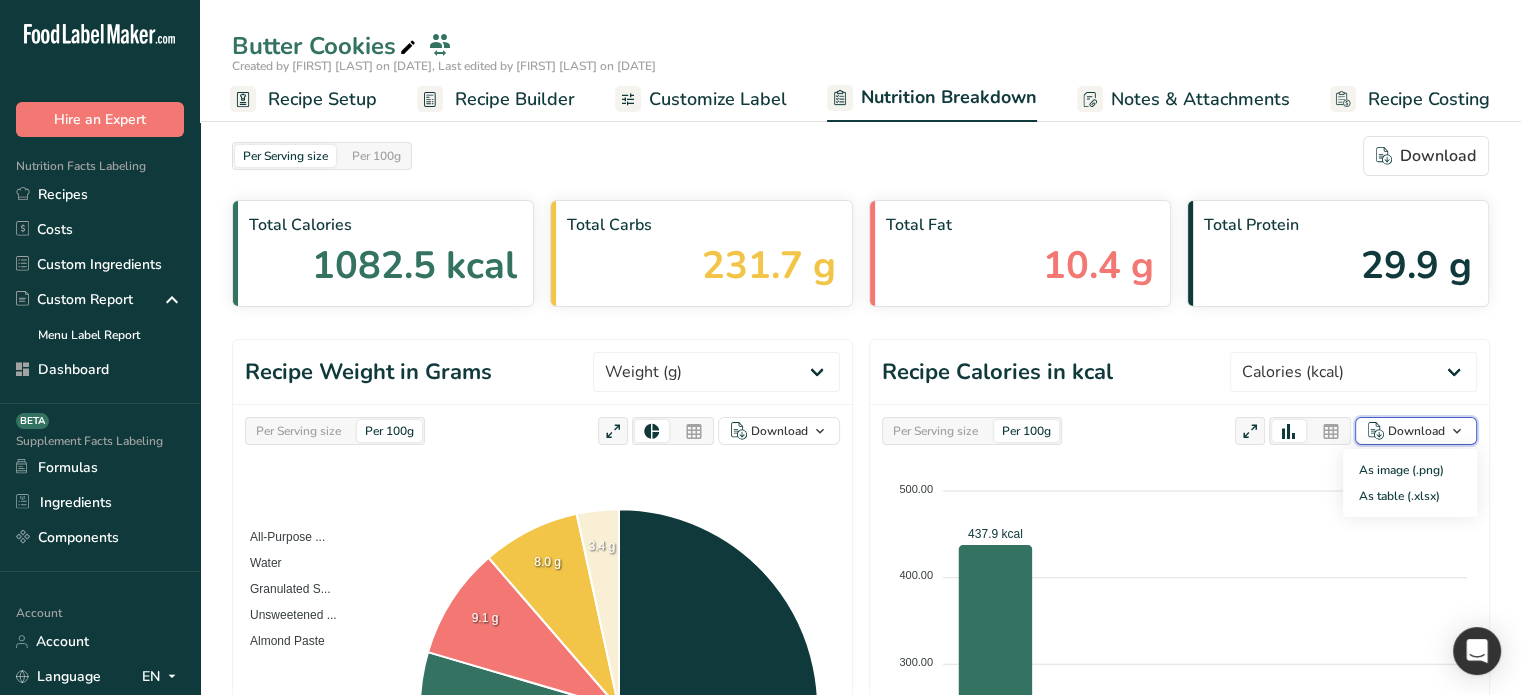 click at bounding box center (1457, 431) 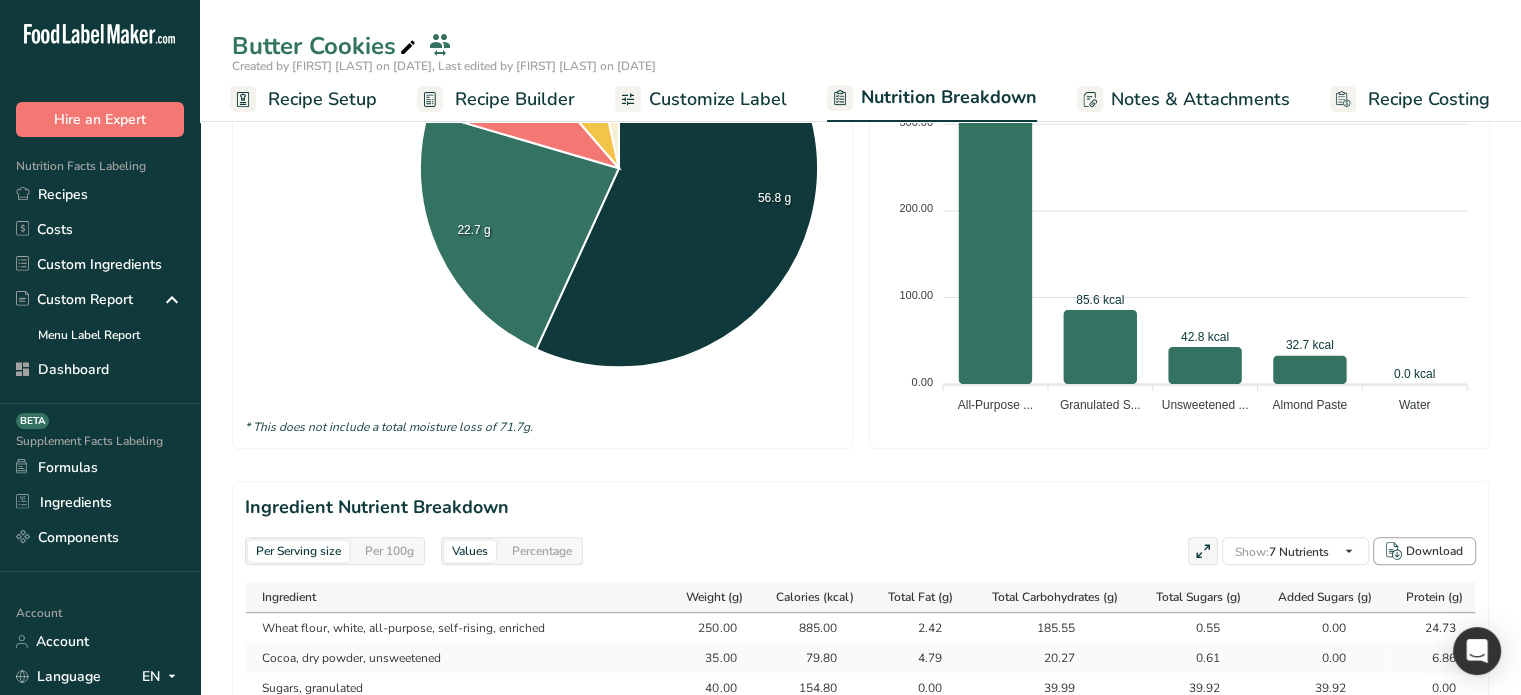 scroll, scrollTop: 600, scrollLeft: 0, axis: vertical 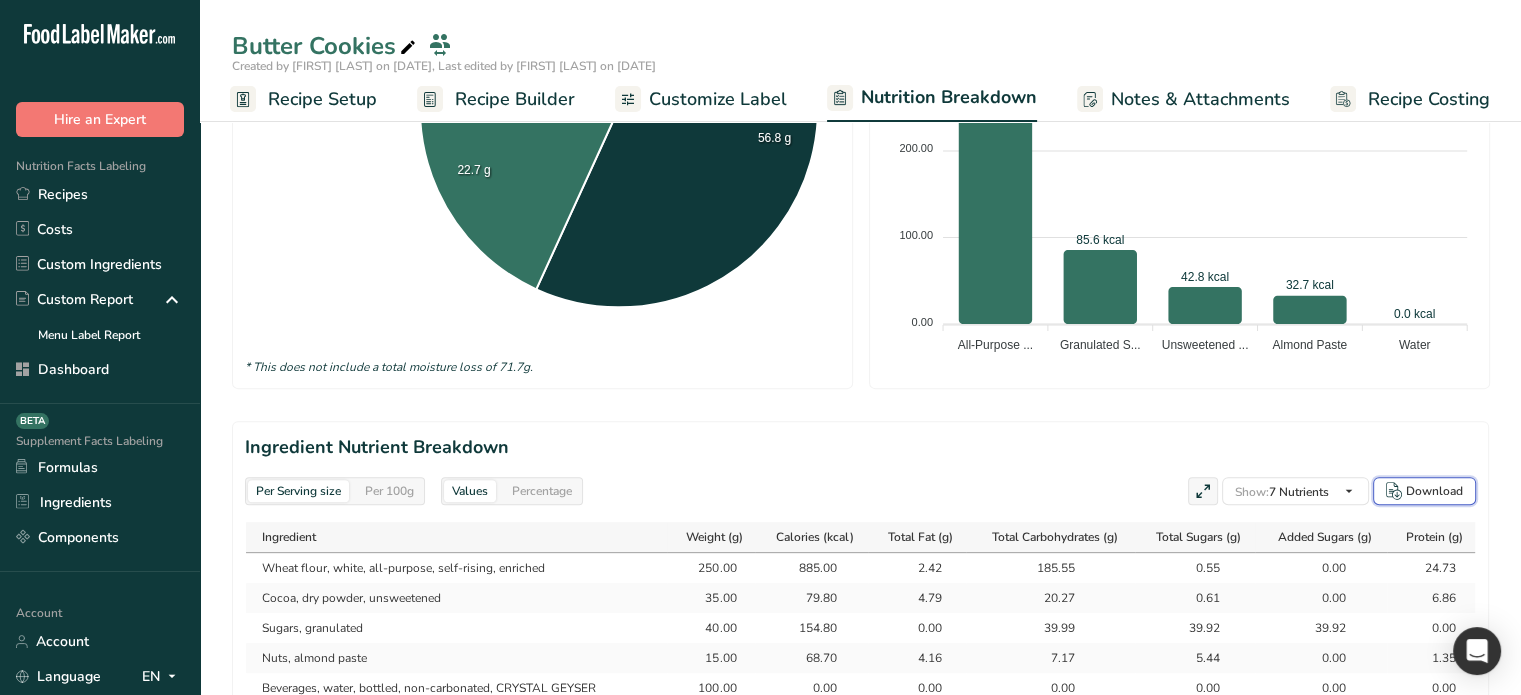 click on "Download" at bounding box center [1424, 491] 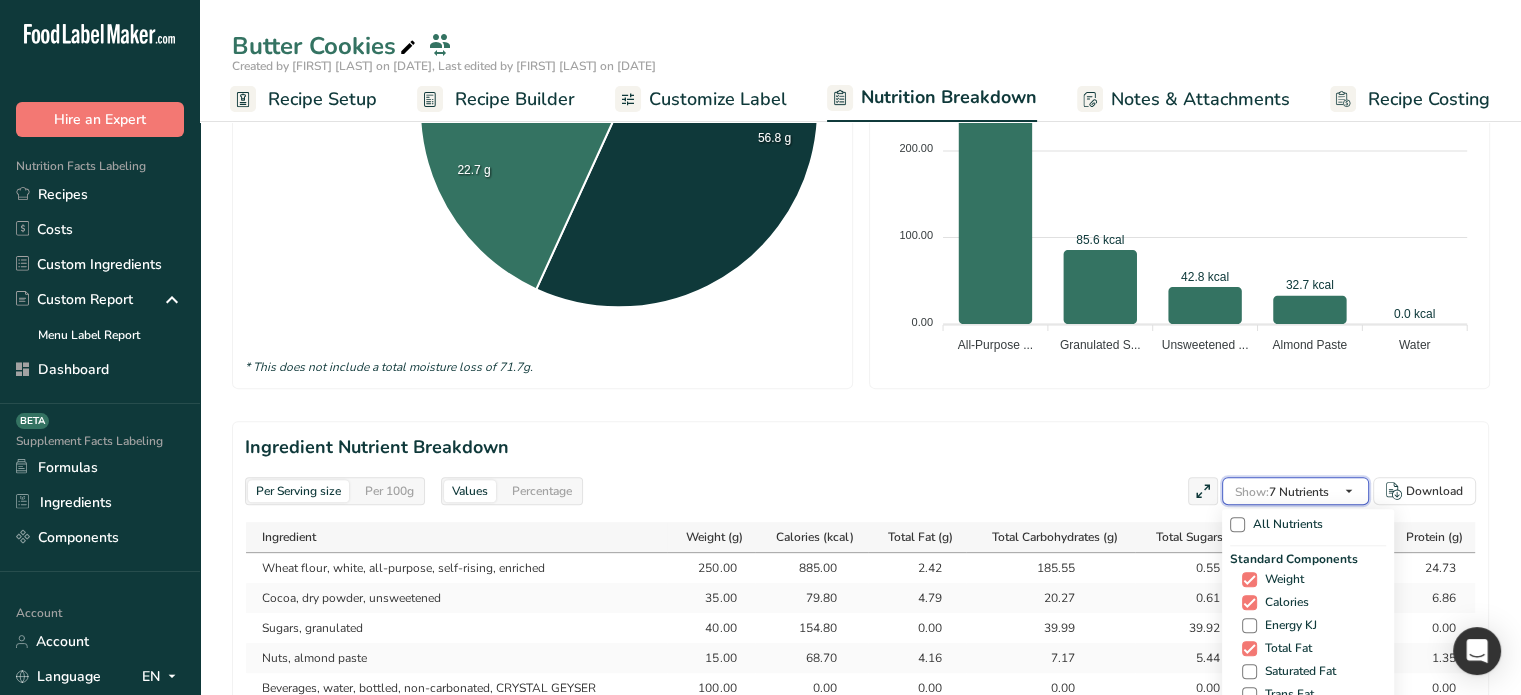 click at bounding box center (1349, 491) 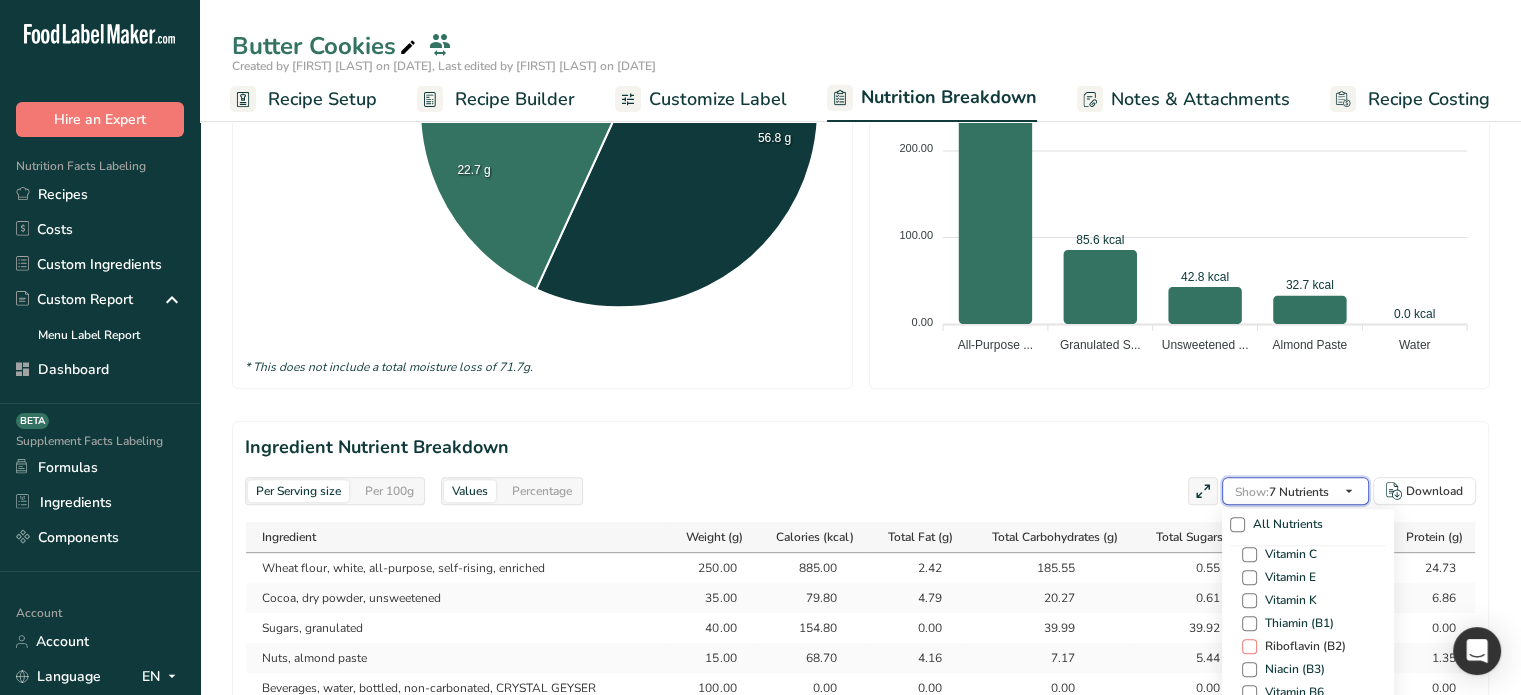 scroll, scrollTop: 0, scrollLeft: 0, axis: both 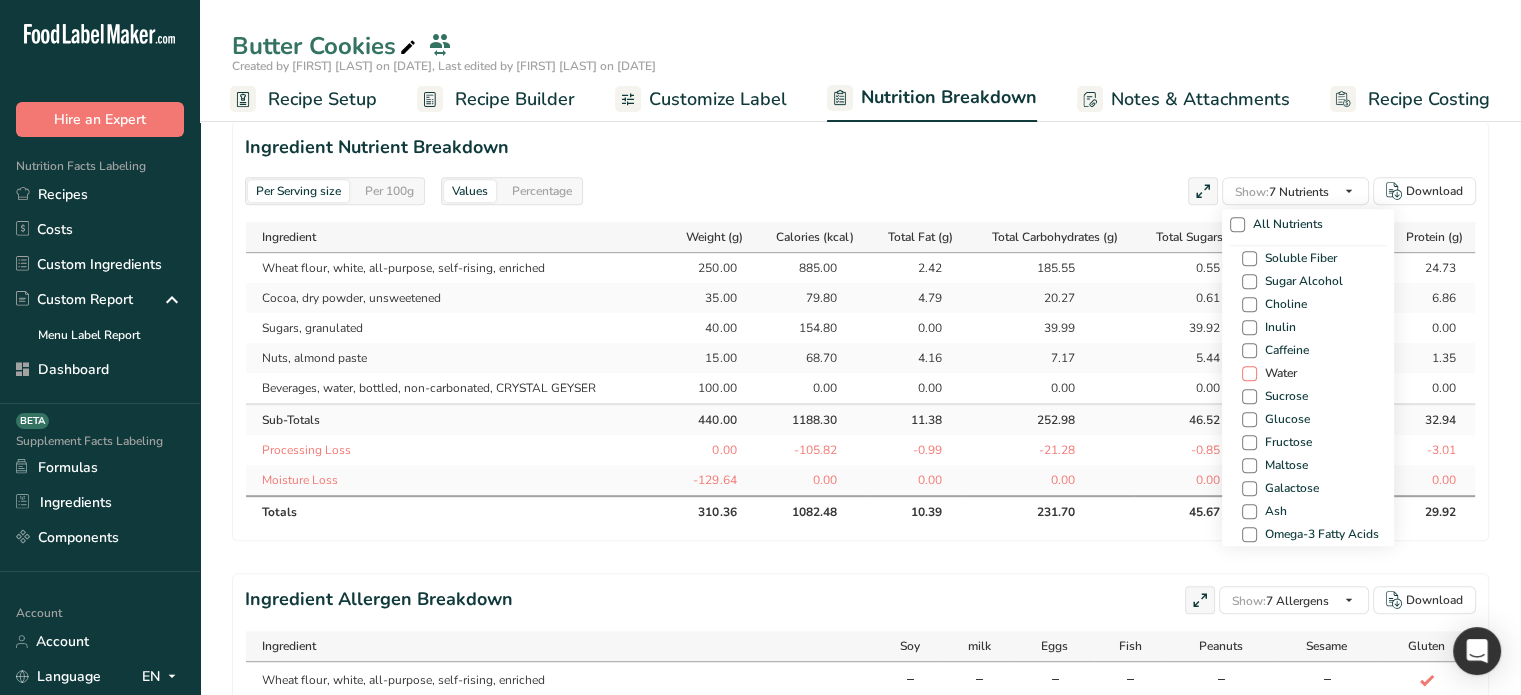 click on "Water" at bounding box center [1277, 373] 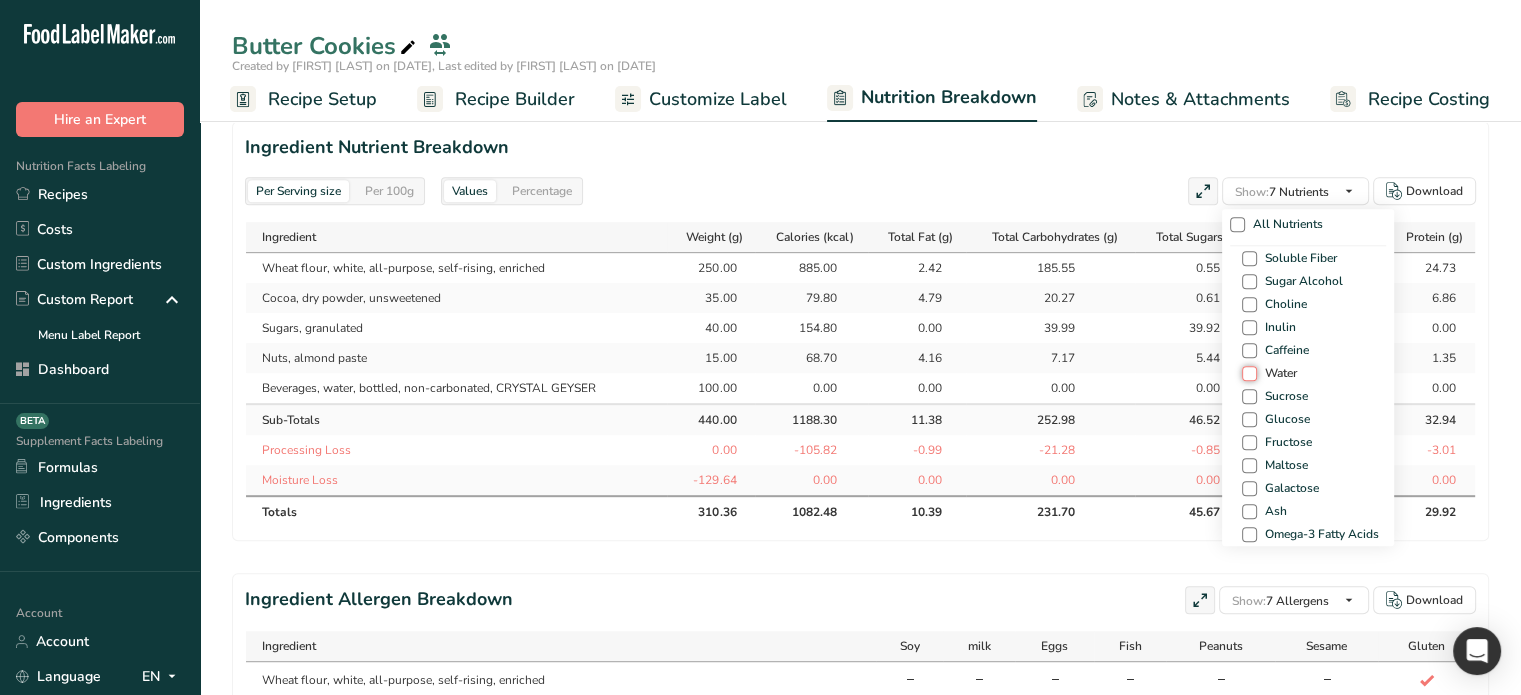 click on "Water" at bounding box center [1248, 373] 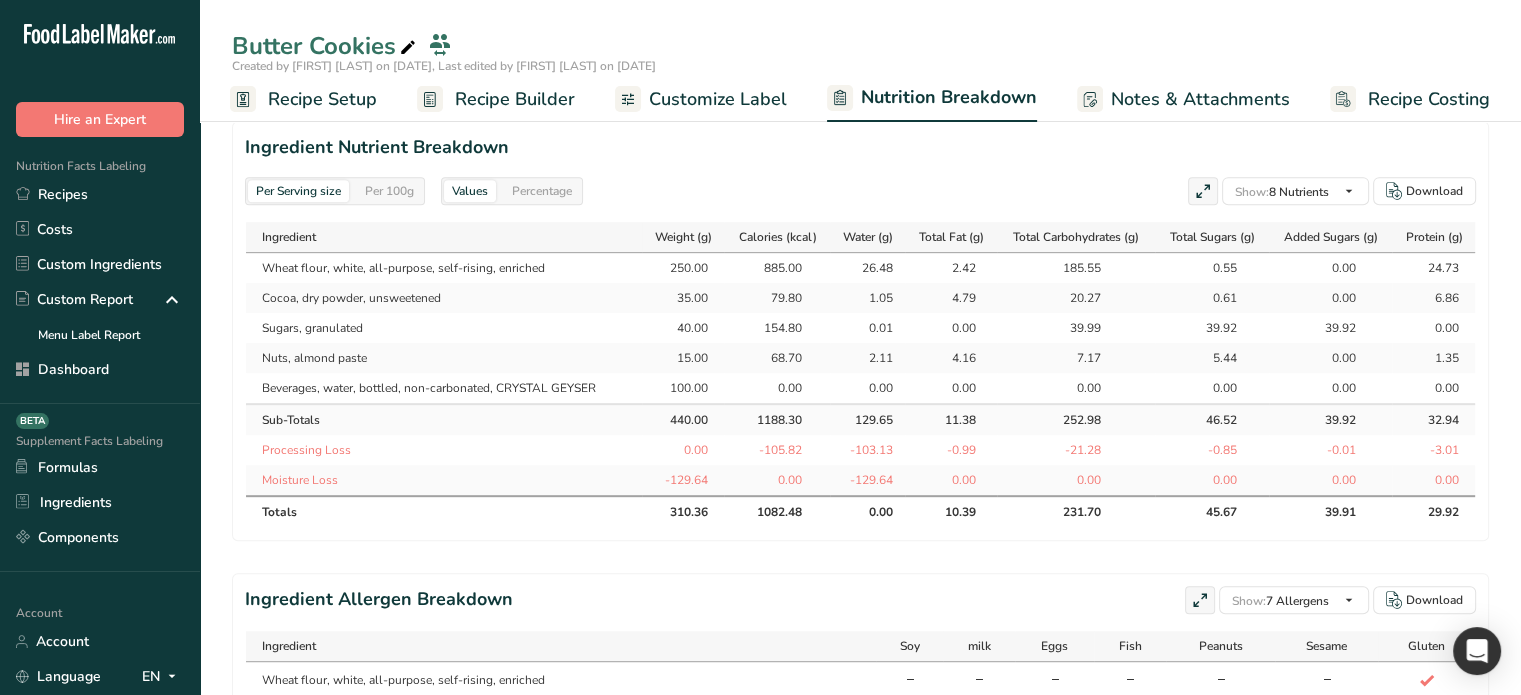click on "Ingredient Nutrient Breakdown
Per Serving size
Per 100g
Values
Percentage
Show:
8 Nutrients
All Nutrients
Standard Components
Weight
Calories
Energy KJ
Total Fat
Saturated Fat
Trans Fat
Cholesterol
Sodium
Total Carbohydrates
Dietary Fiber
Total Sugars
Added Sugars
Protein
Vitamins
Vitamin D
Vitamin A, RAE
Vitamin C
Minerals   Other Nutrients" at bounding box center (860, 331) 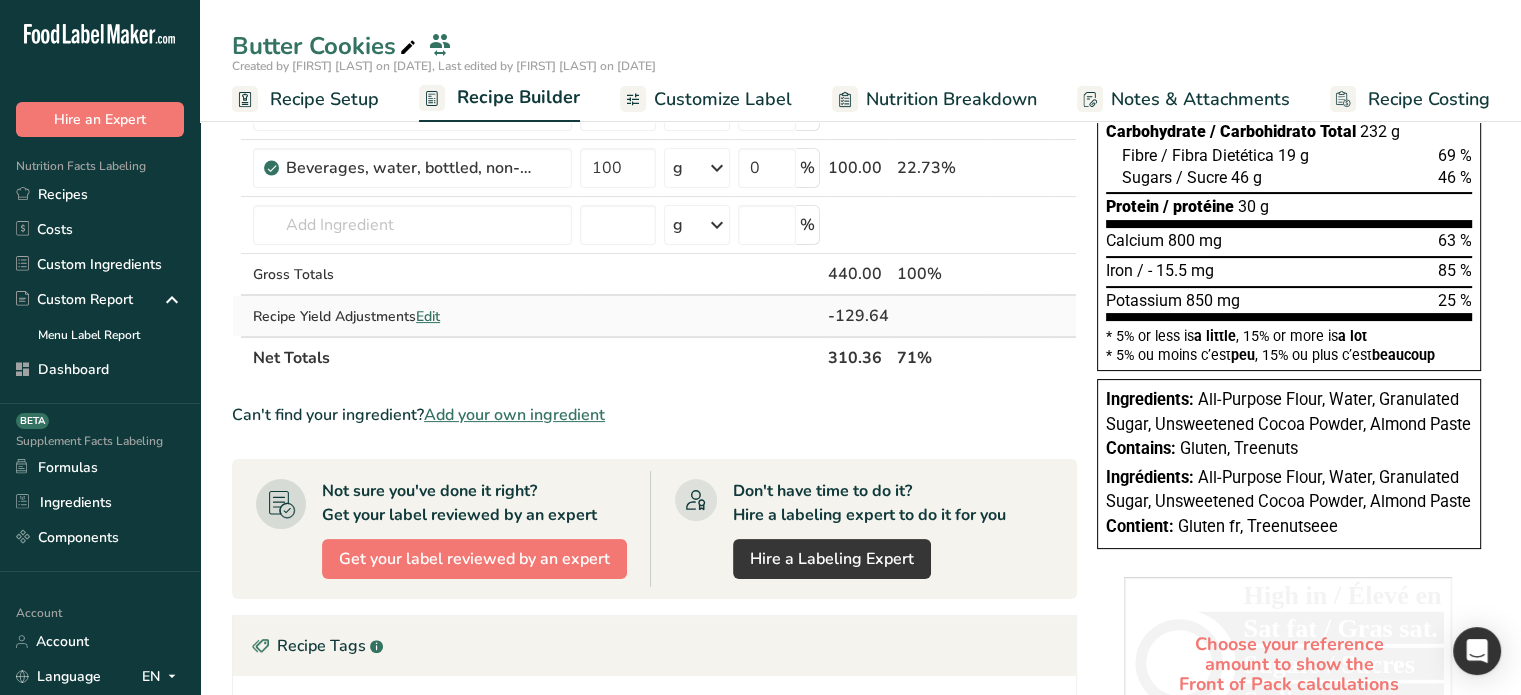 scroll, scrollTop: 302, scrollLeft: 0, axis: vertical 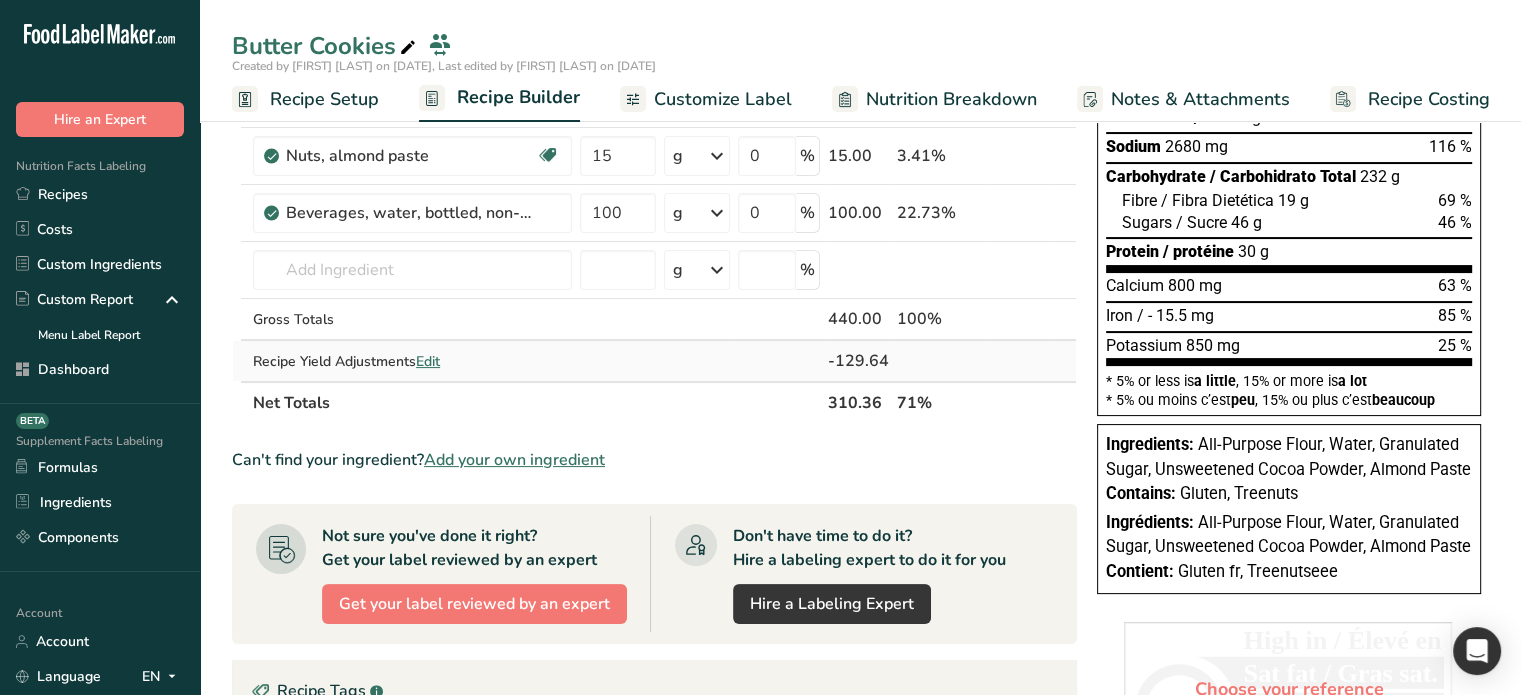 click on "Edit" at bounding box center (428, 361) 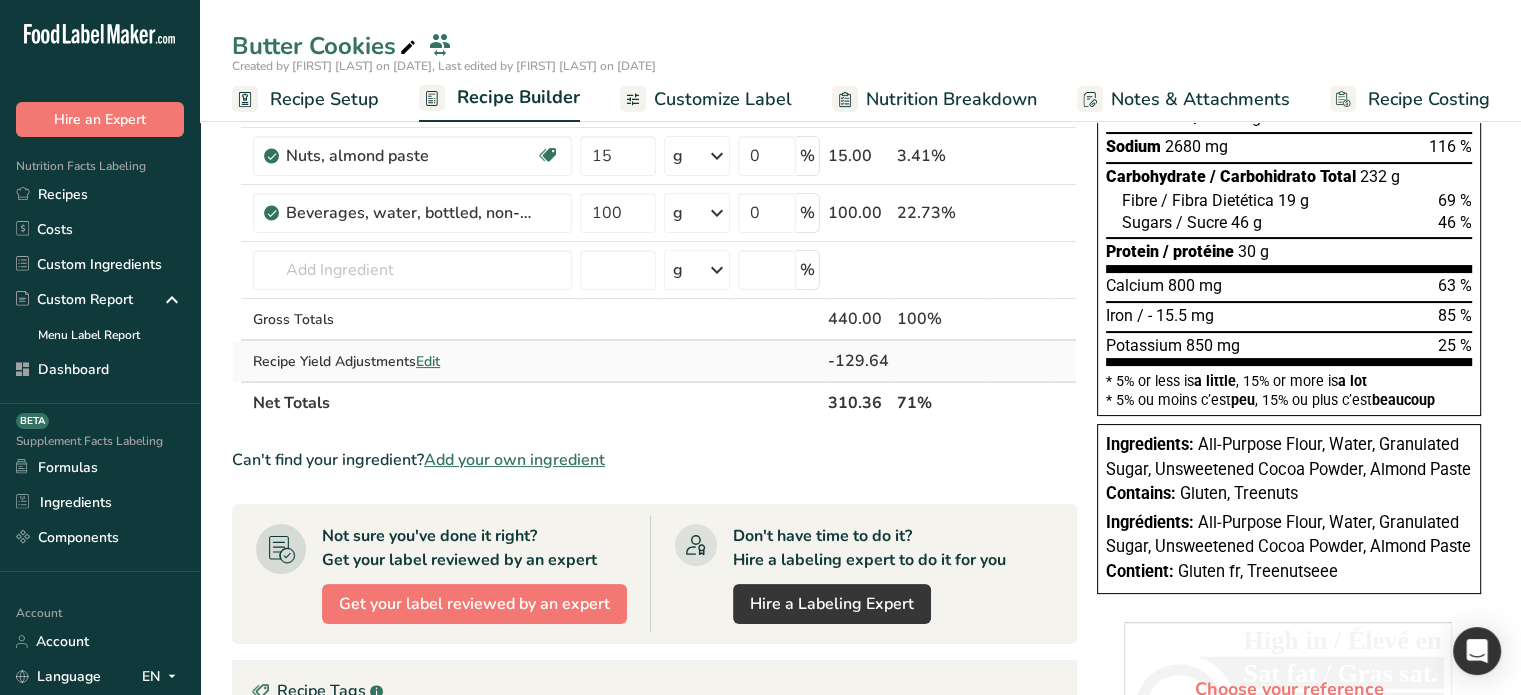 scroll, scrollTop: 0, scrollLeft: 0, axis: both 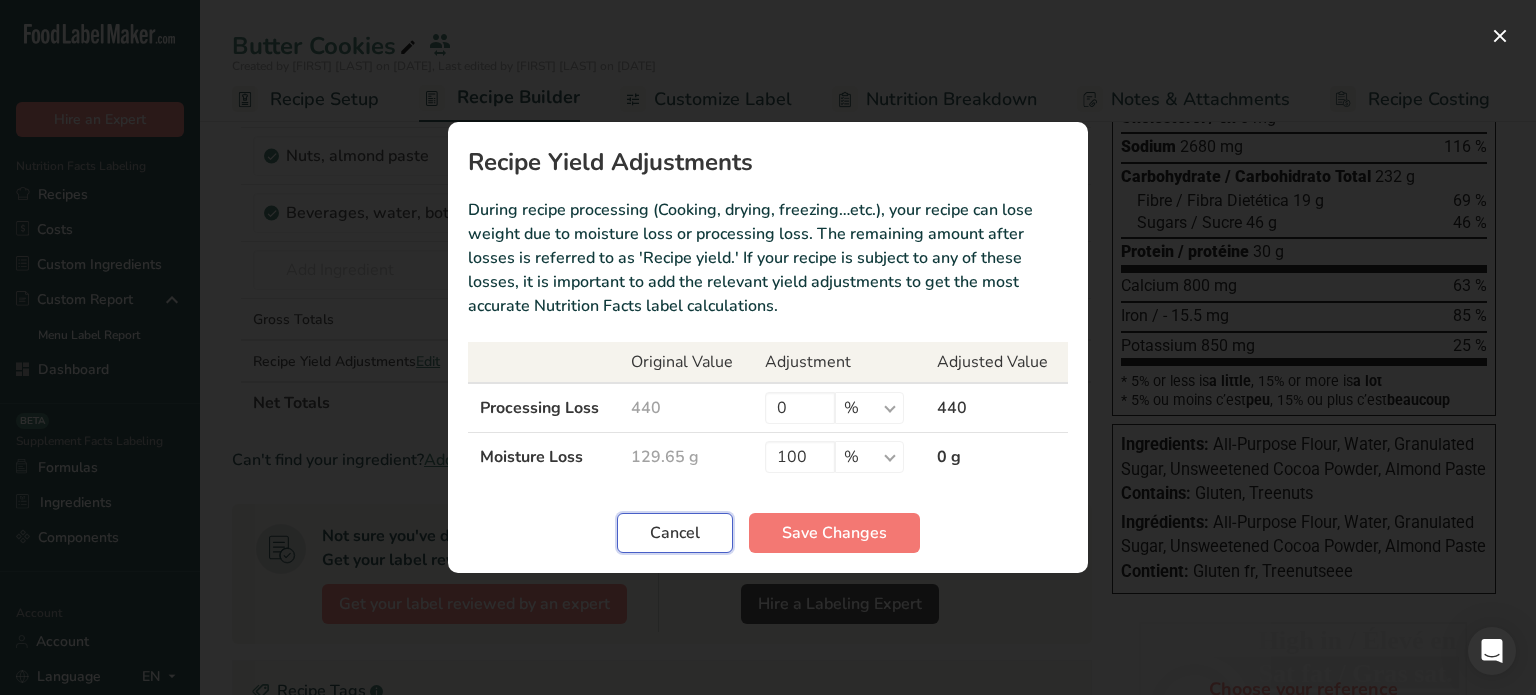 click on "Cancel" at bounding box center [675, 533] 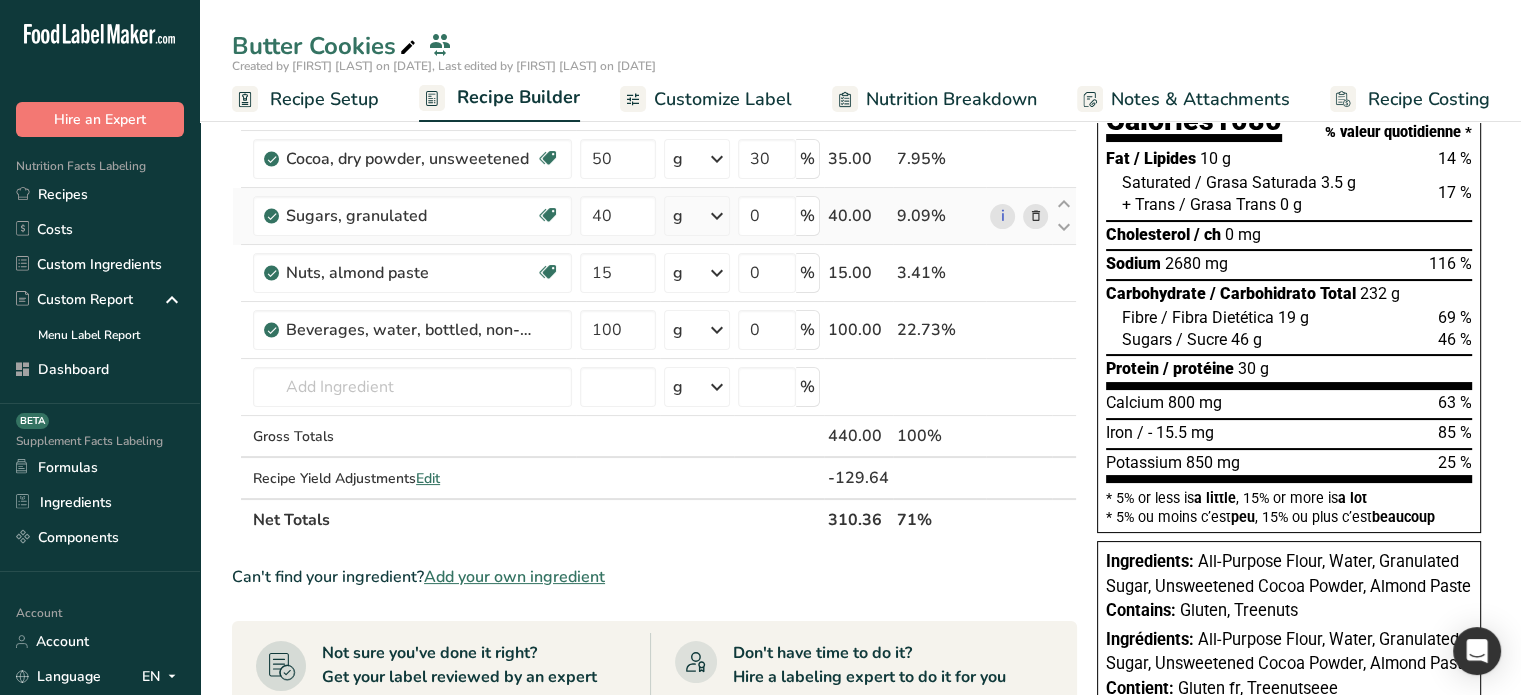 scroll, scrollTop: 202, scrollLeft: 0, axis: vertical 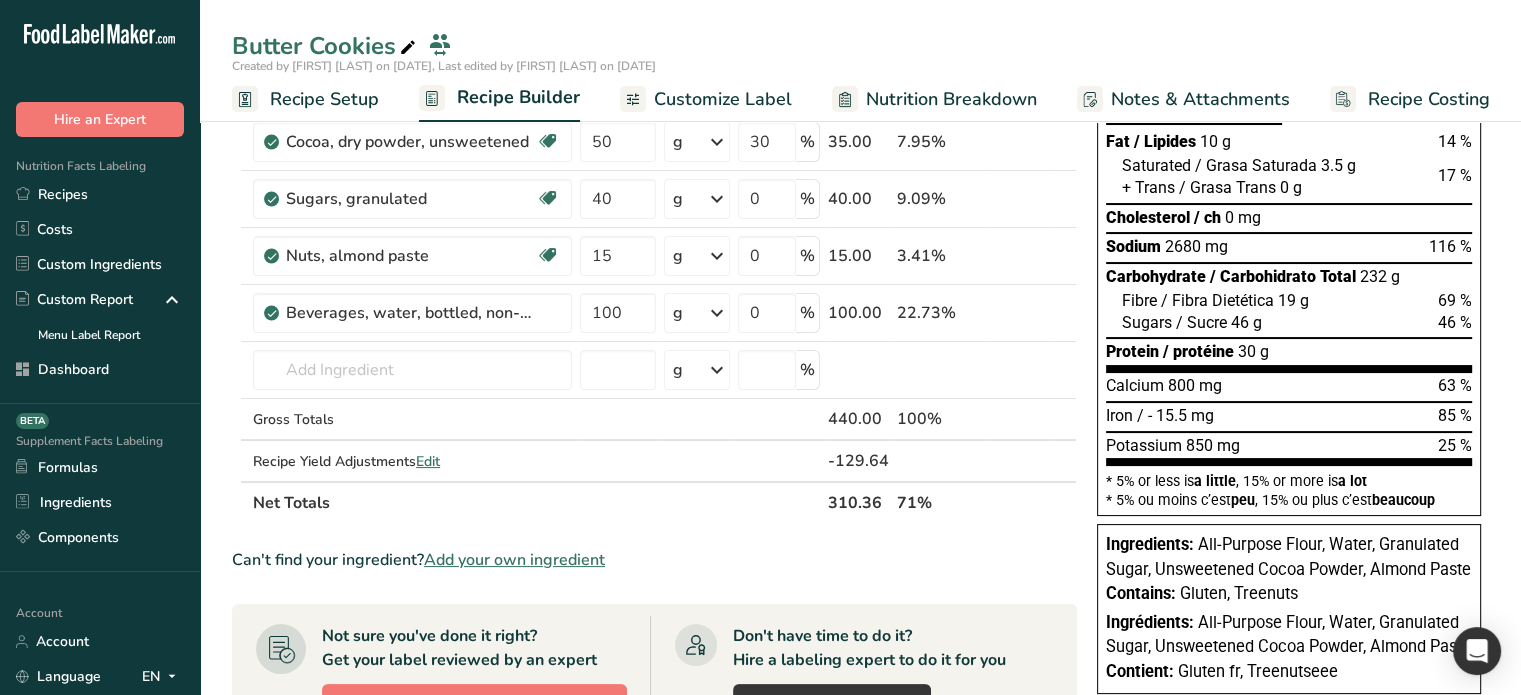 click on "Nutrition Breakdown" at bounding box center (951, 99) 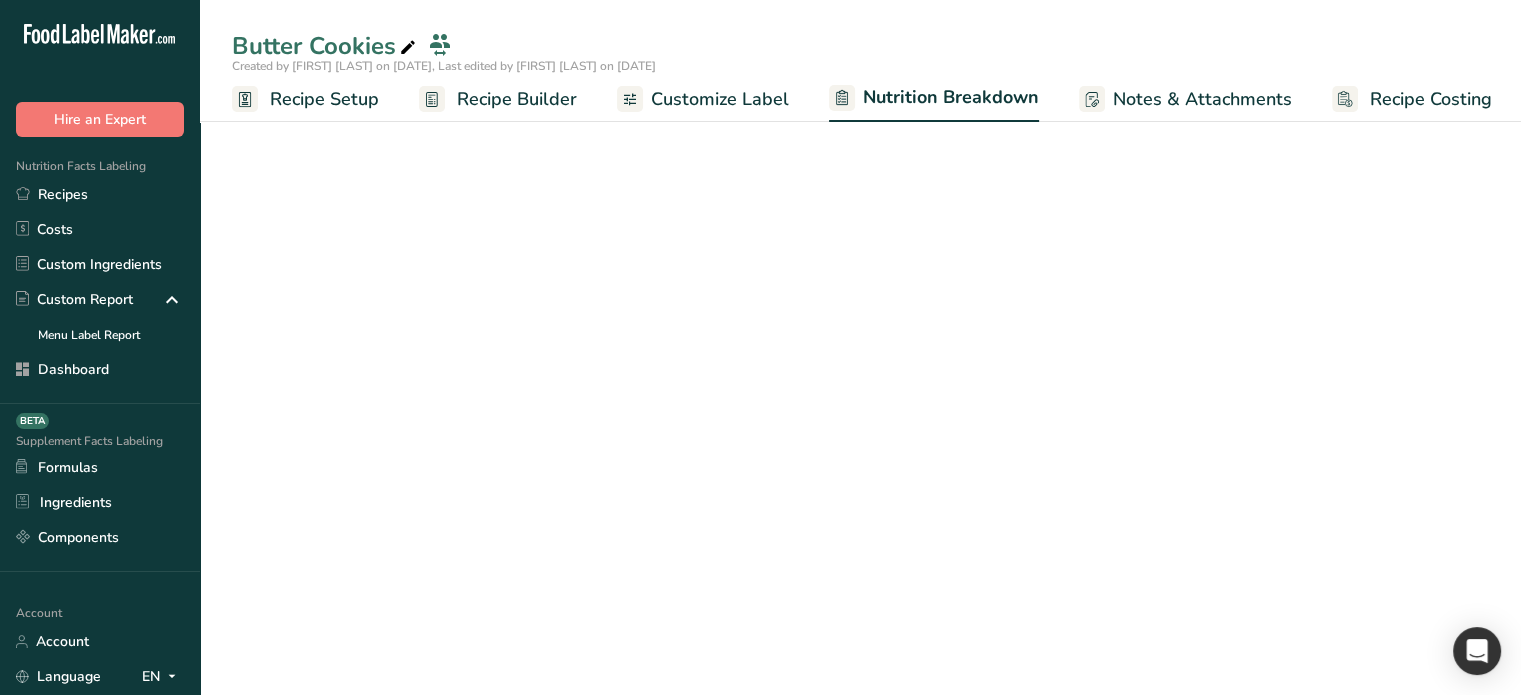 scroll, scrollTop: 0, scrollLeft: 2, axis: horizontal 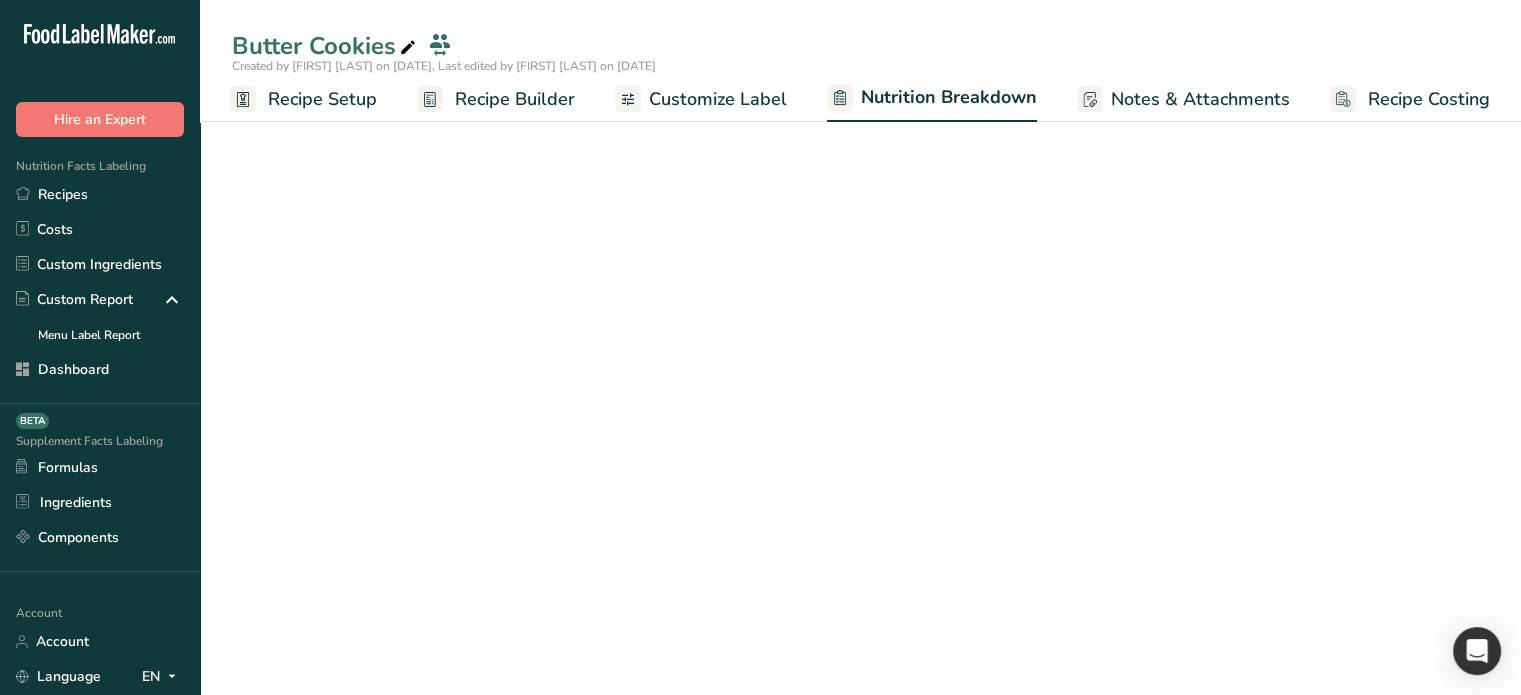 select on "Calories" 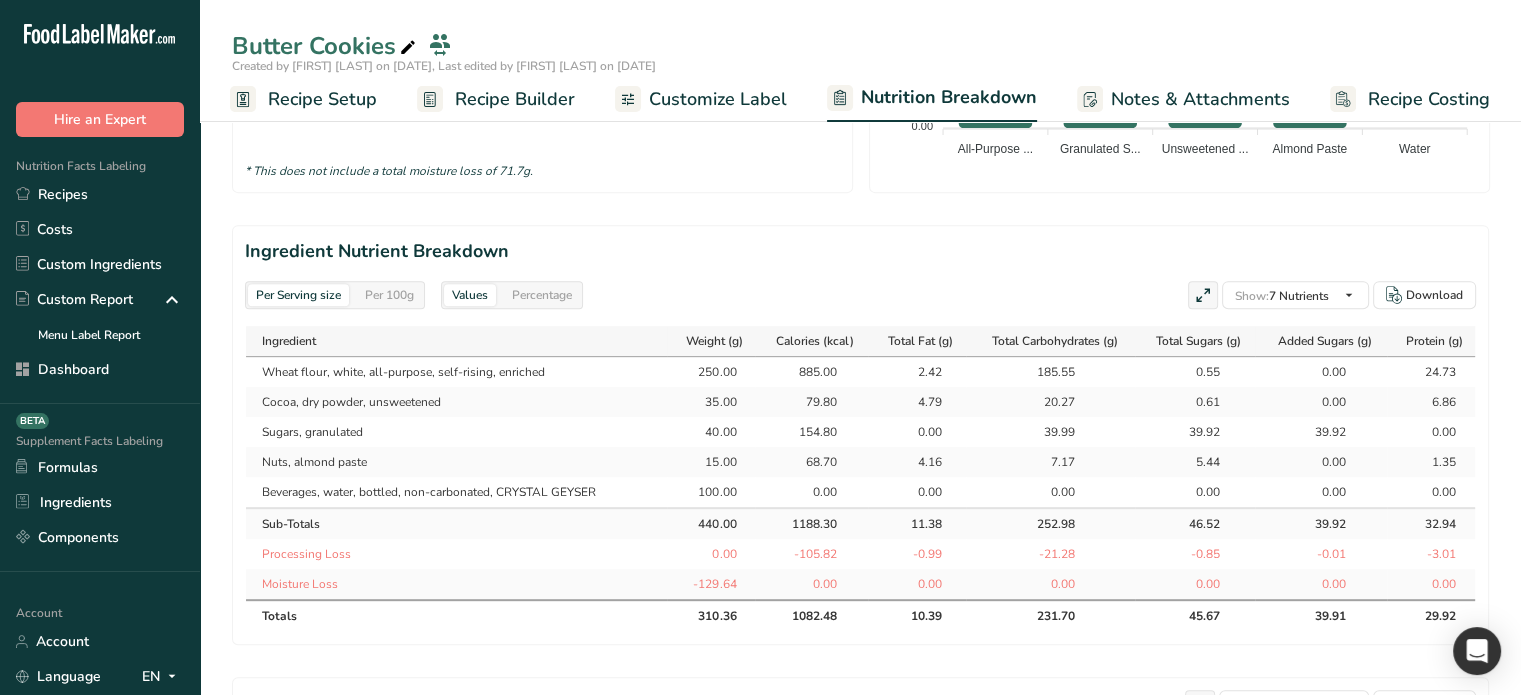 scroll, scrollTop: 802, scrollLeft: 0, axis: vertical 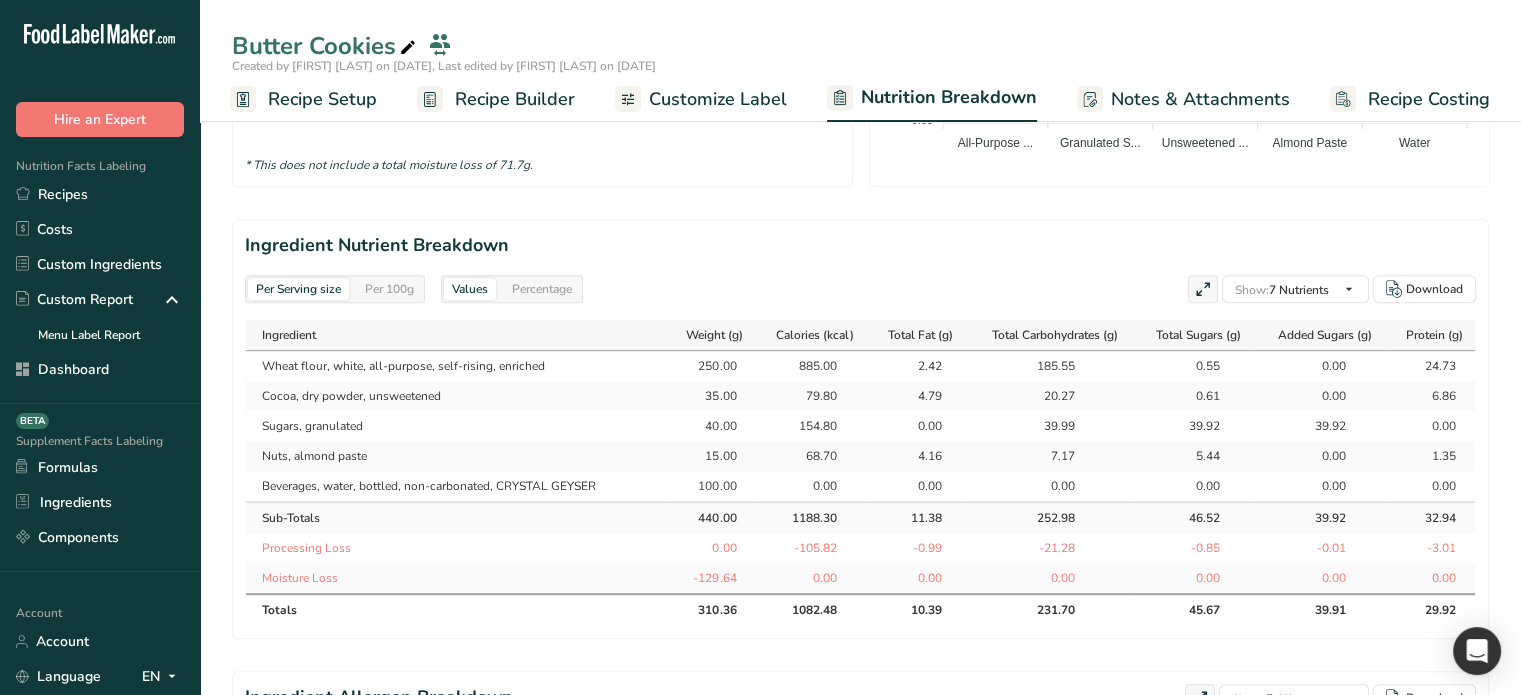 click on "-105.82" at bounding box center (812, 548) 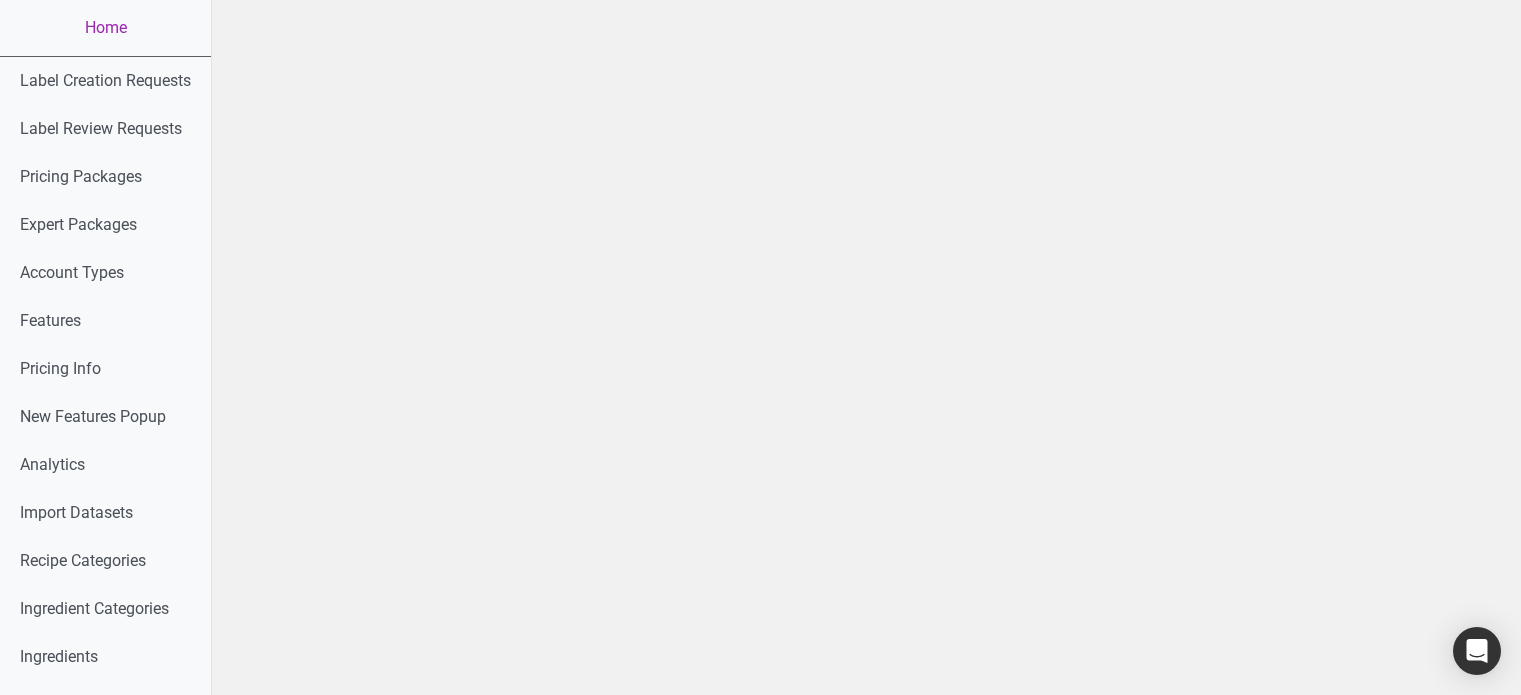 scroll, scrollTop: 0, scrollLeft: 0, axis: both 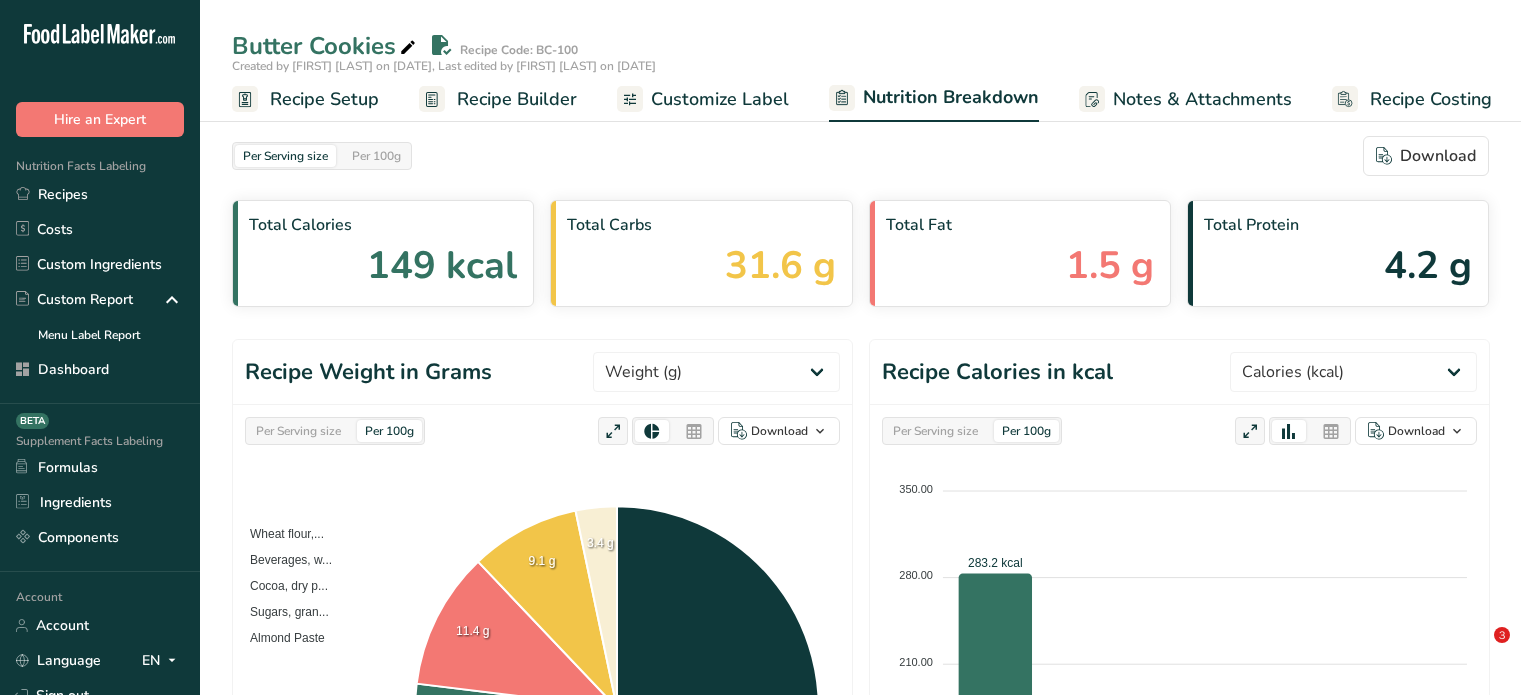 select on "Calories" 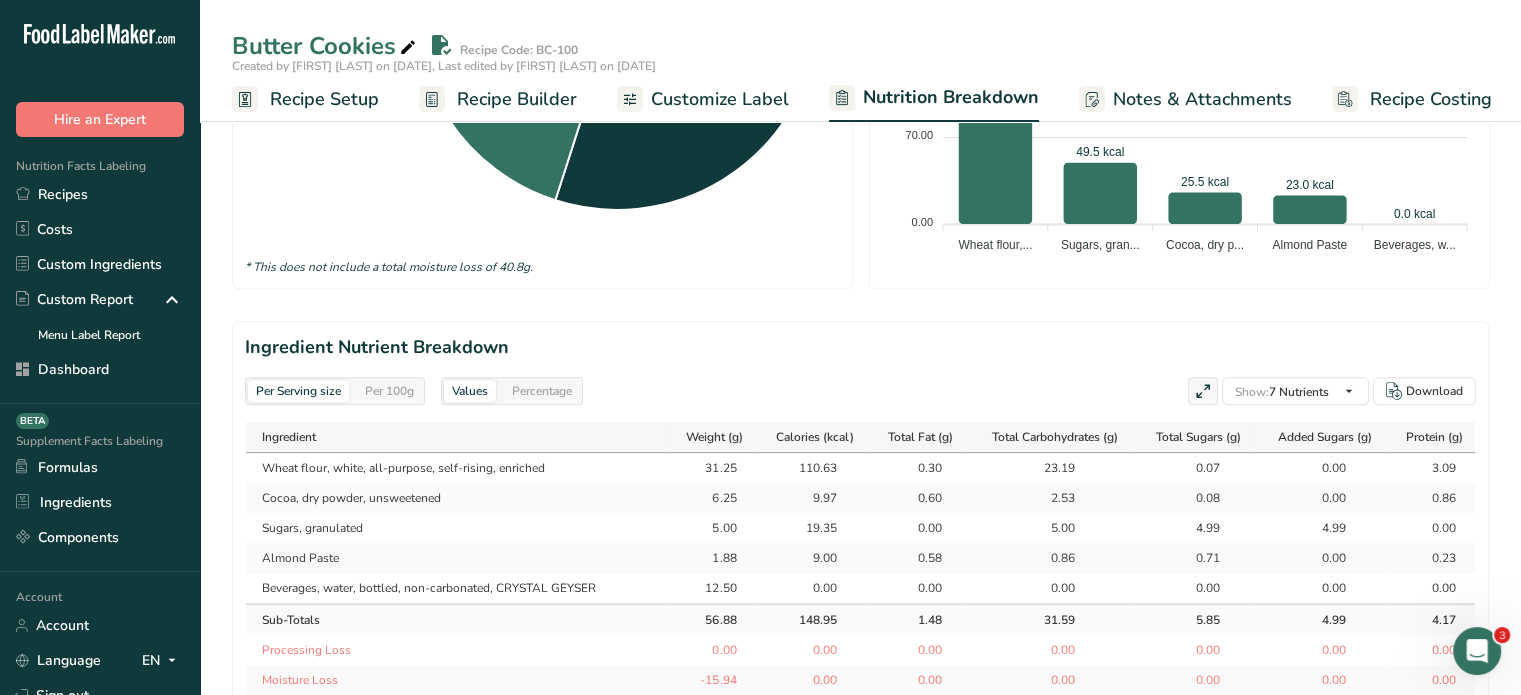 scroll, scrollTop: 0, scrollLeft: 0, axis: both 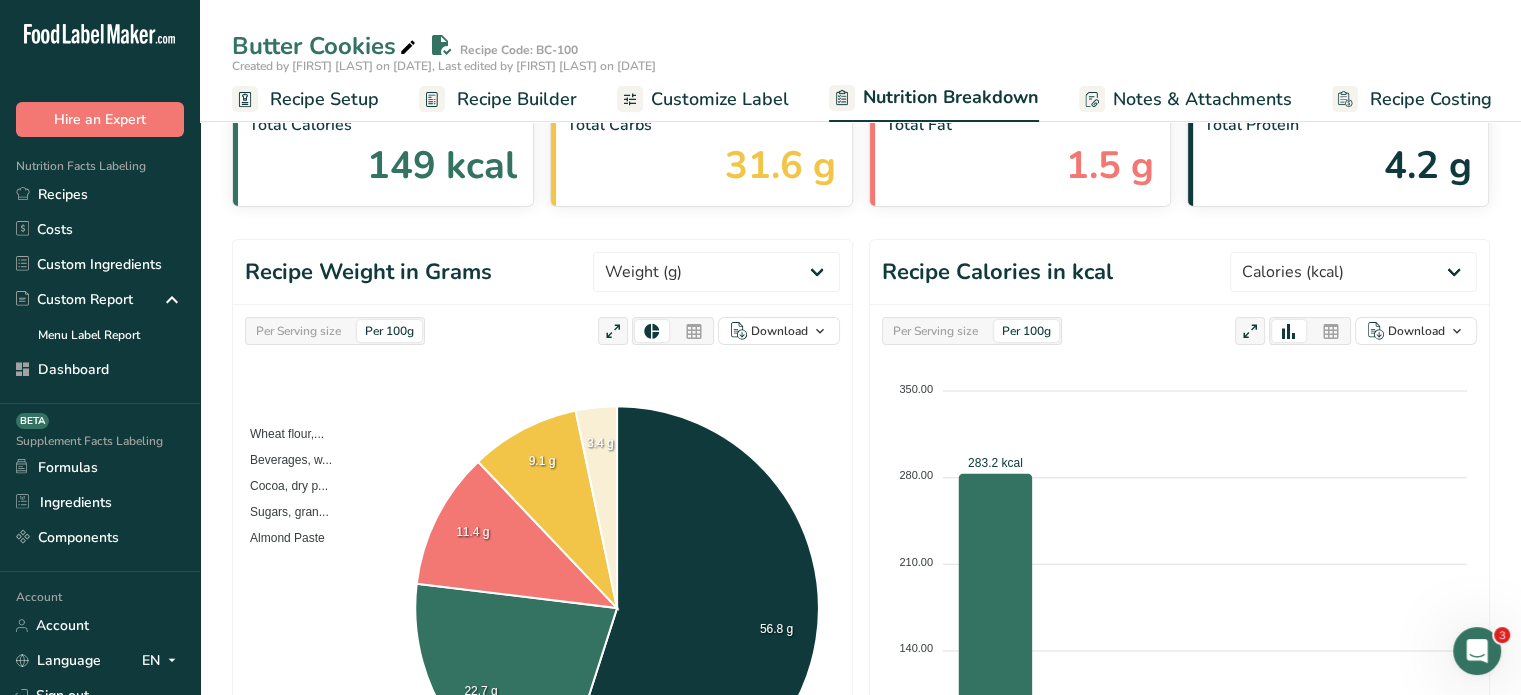 click on "Recipe Builder" at bounding box center [517, 99] 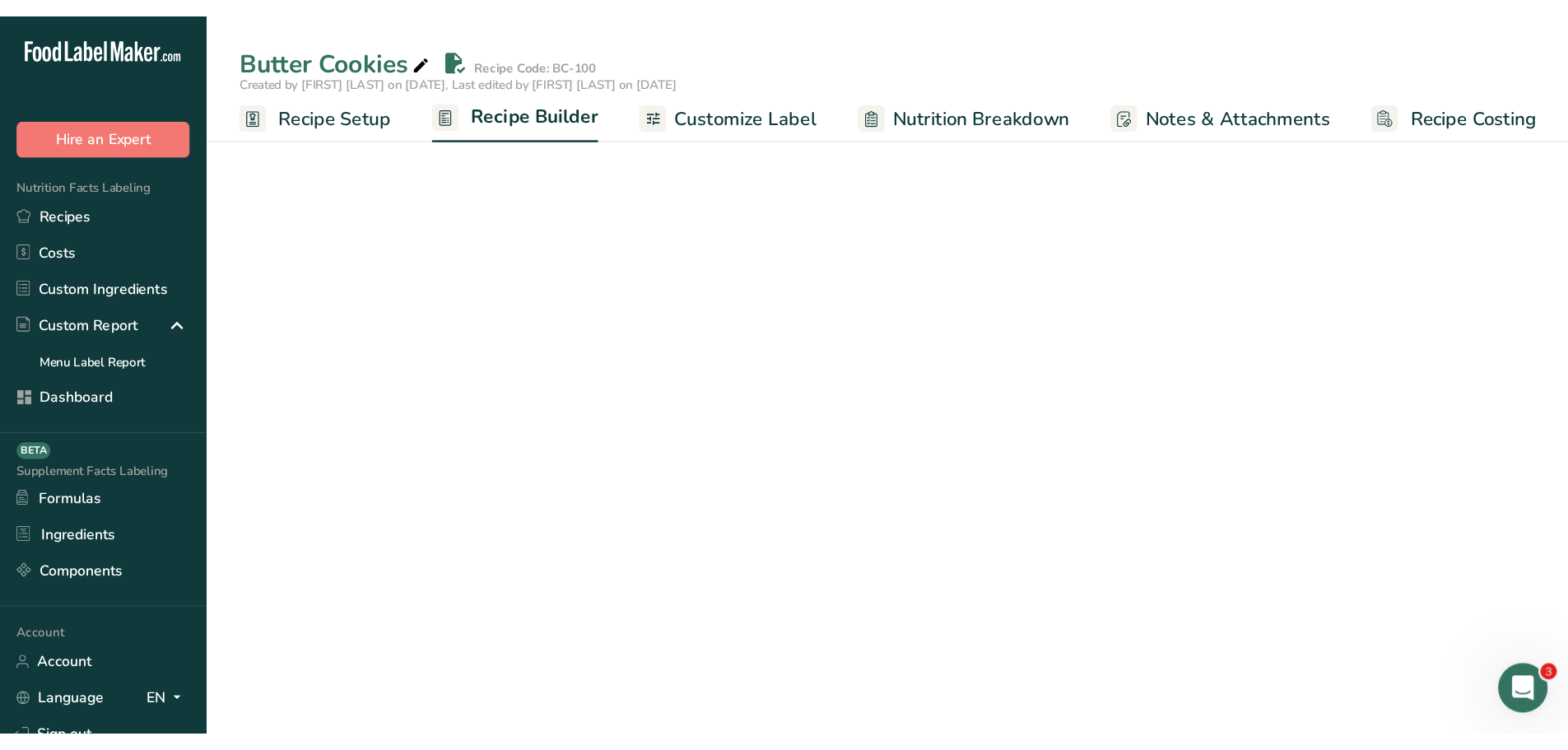 scroll, scrollTop: 0, scrollLeft: 0, axis: both 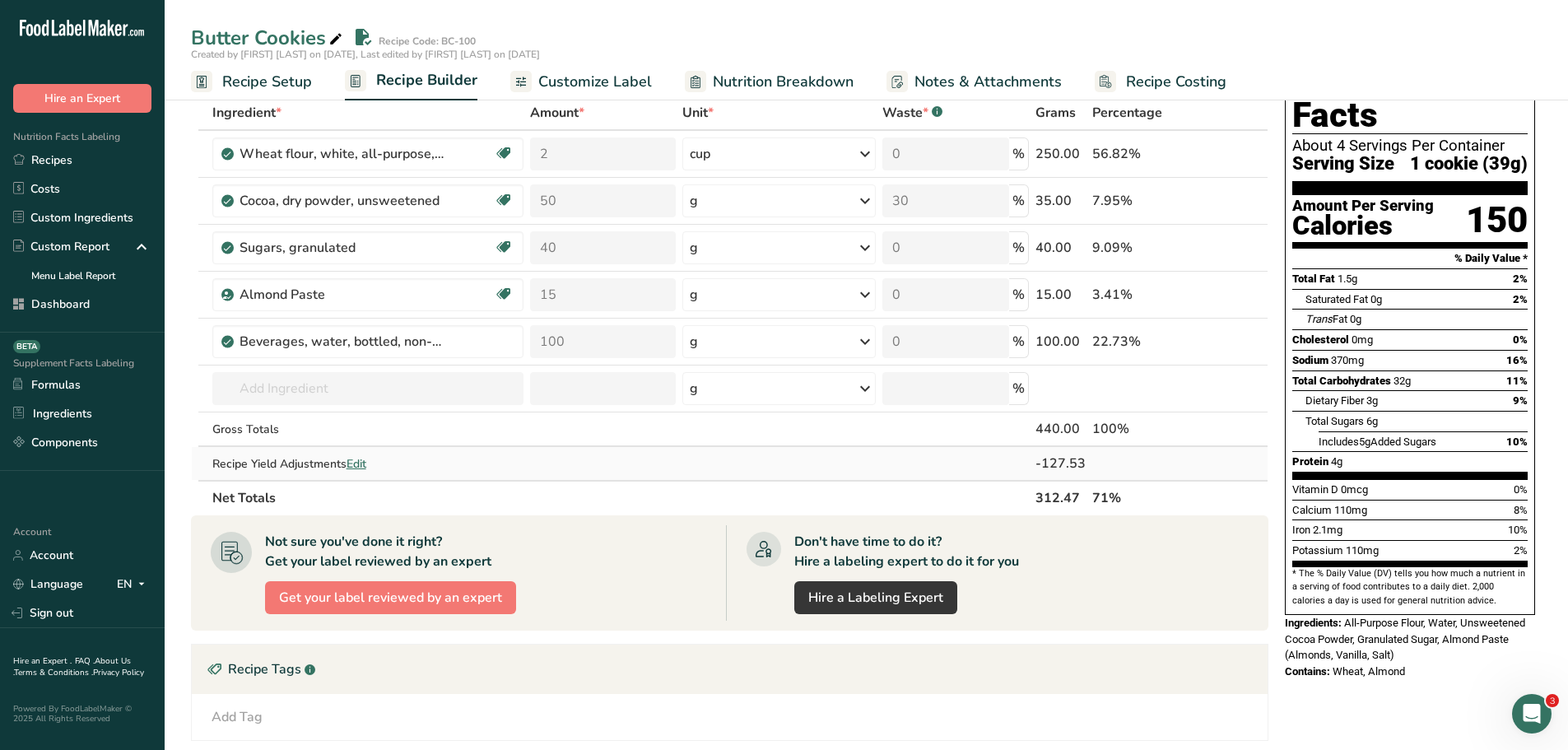 click on "Edit" at bounding box center (356, 464) 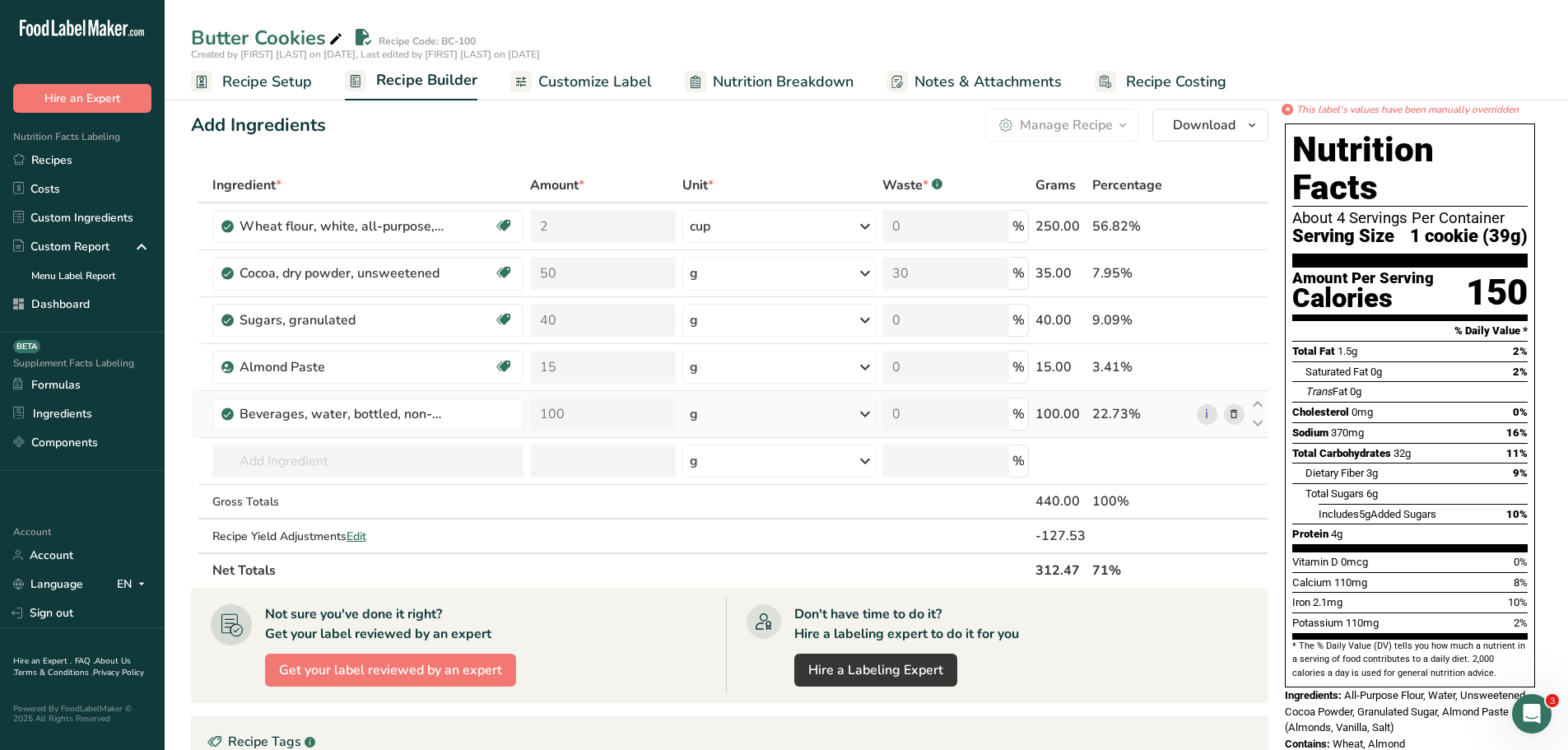 scroll, scrollTop: 0, scrollLeft: 0, axis: both 